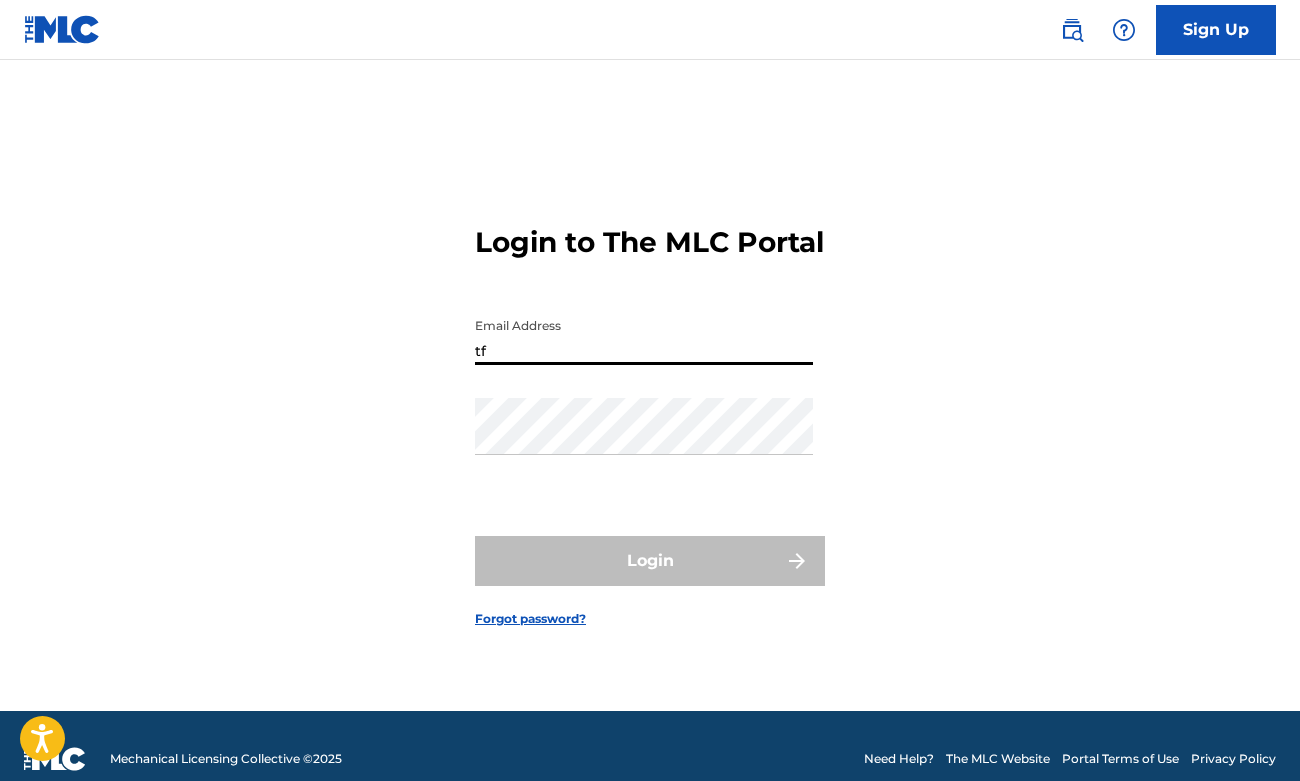 scroll, scrollTop: 0, scrollLeft: 0, axis: both 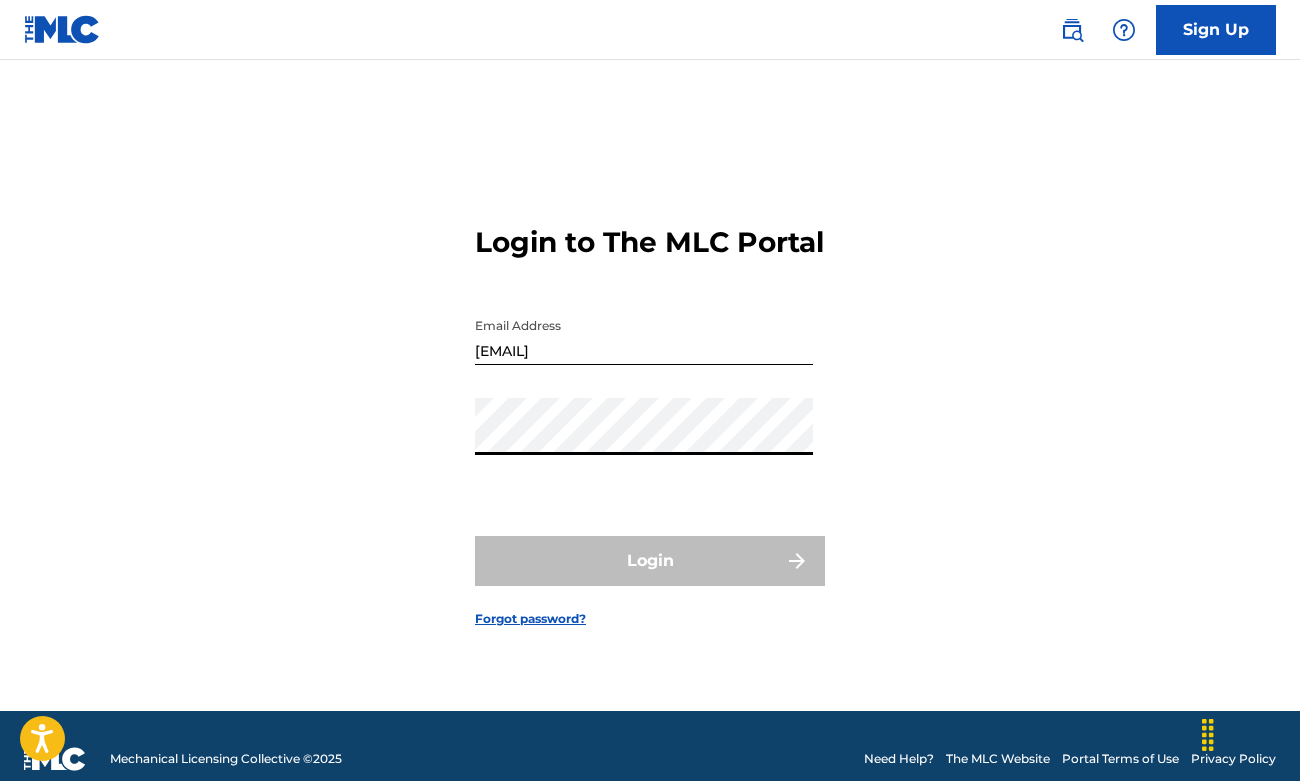 click on "[EMAIL]" at bounding box center (644, 336) 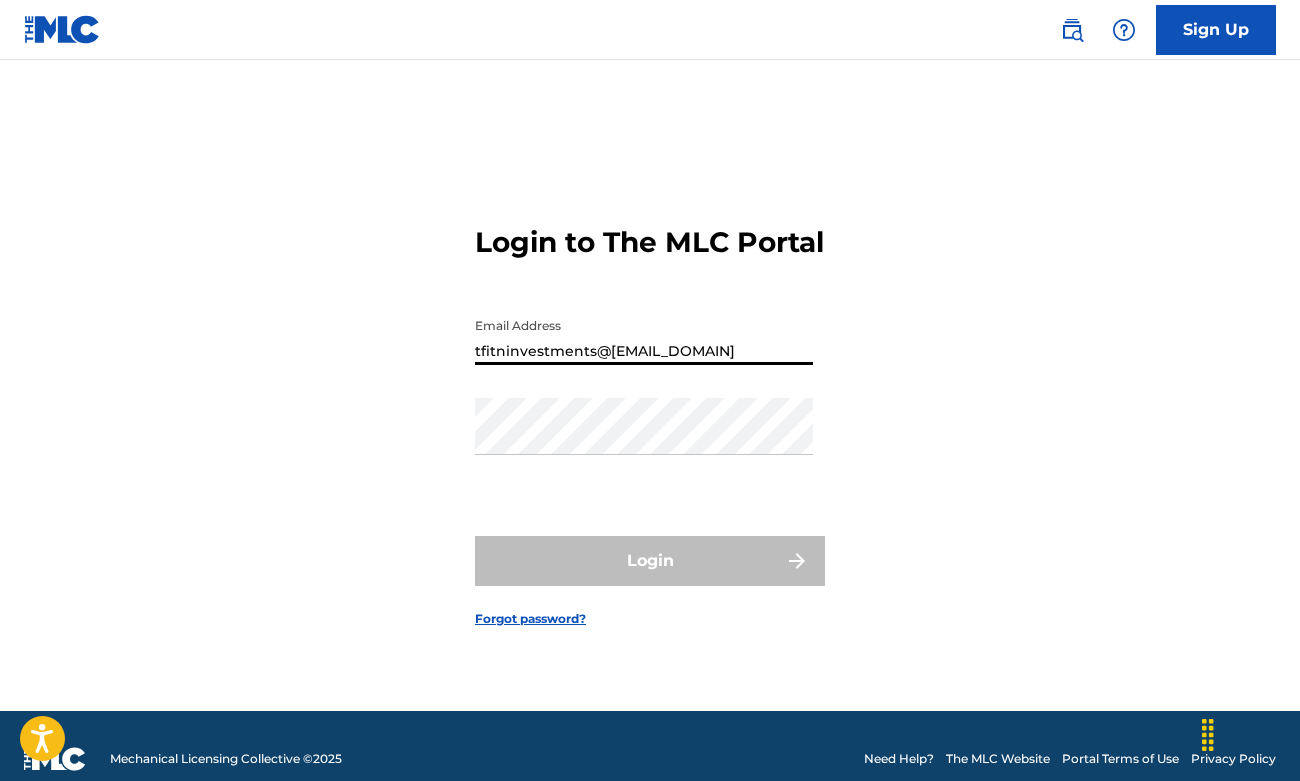 type on "tfitninvestments@[EMAIL_DOMAIN]" 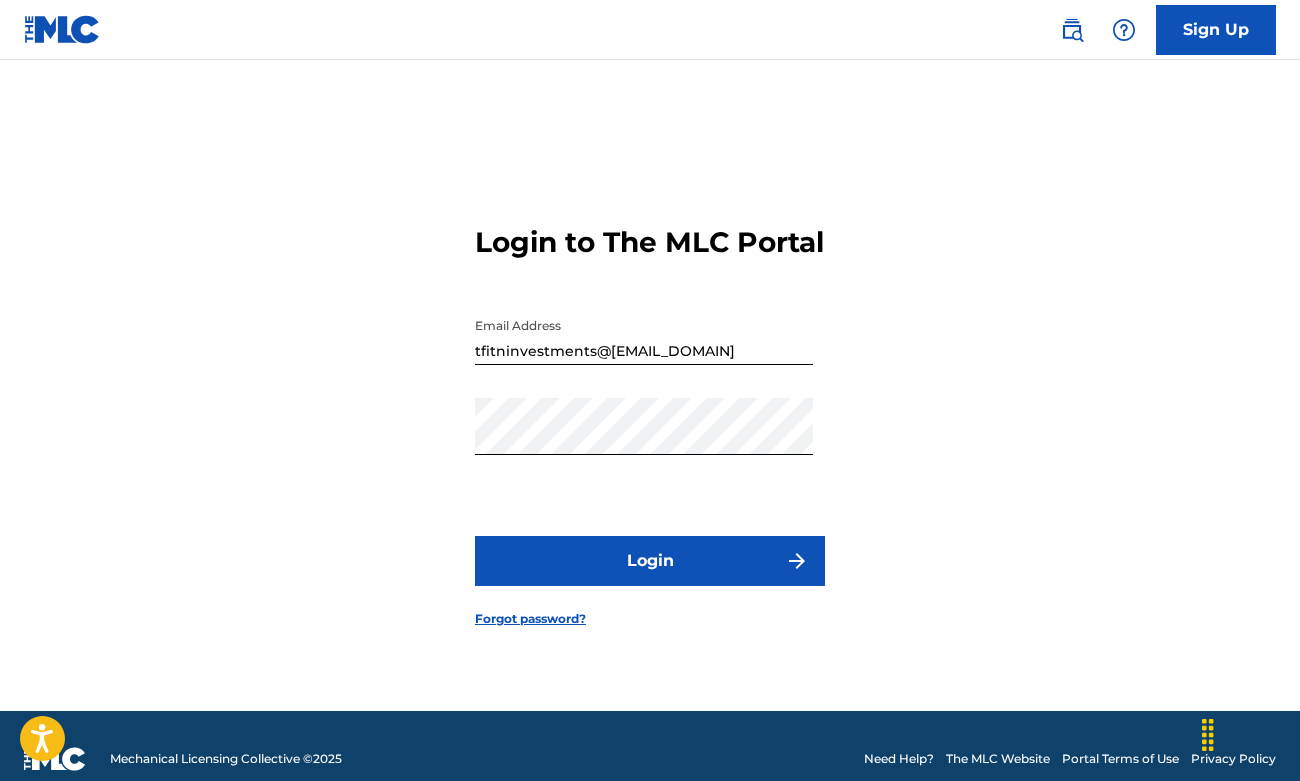 click on "Login" at bounding box center (650, 561) 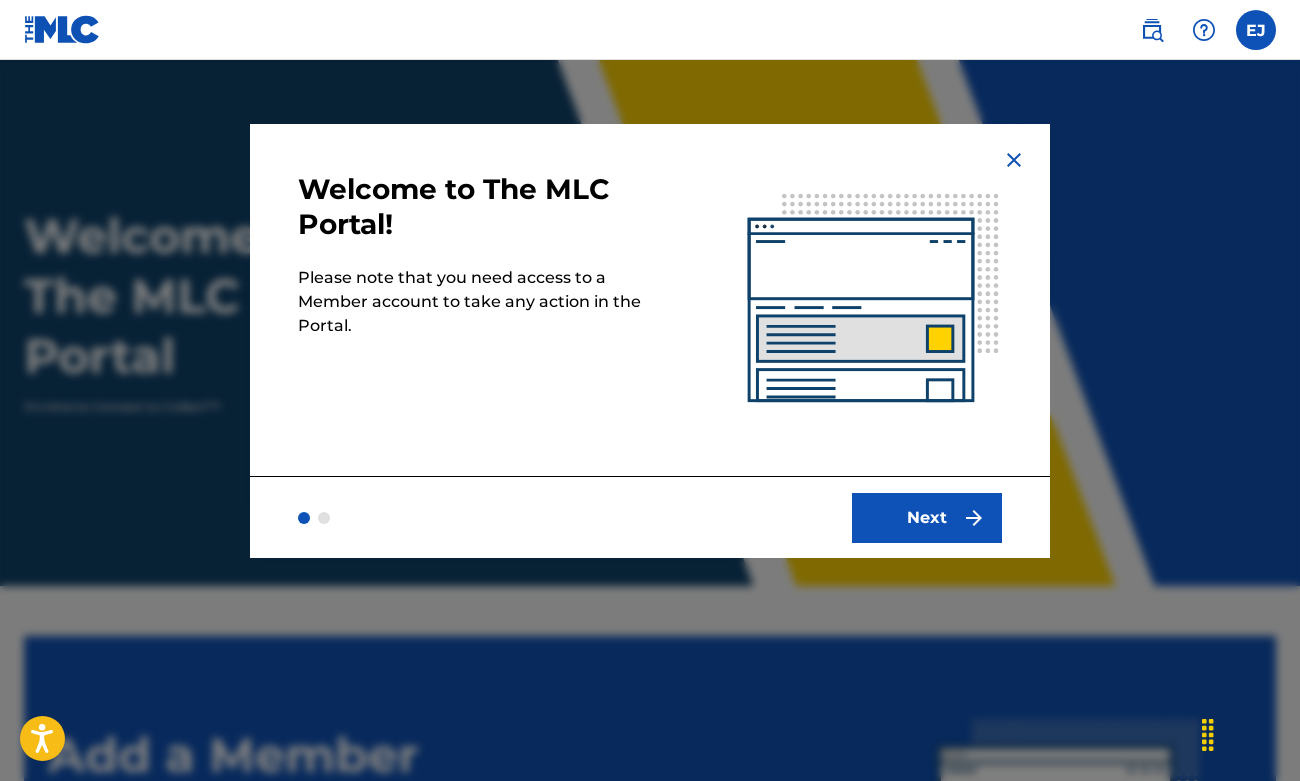 click at bounding box center (1014, 160) 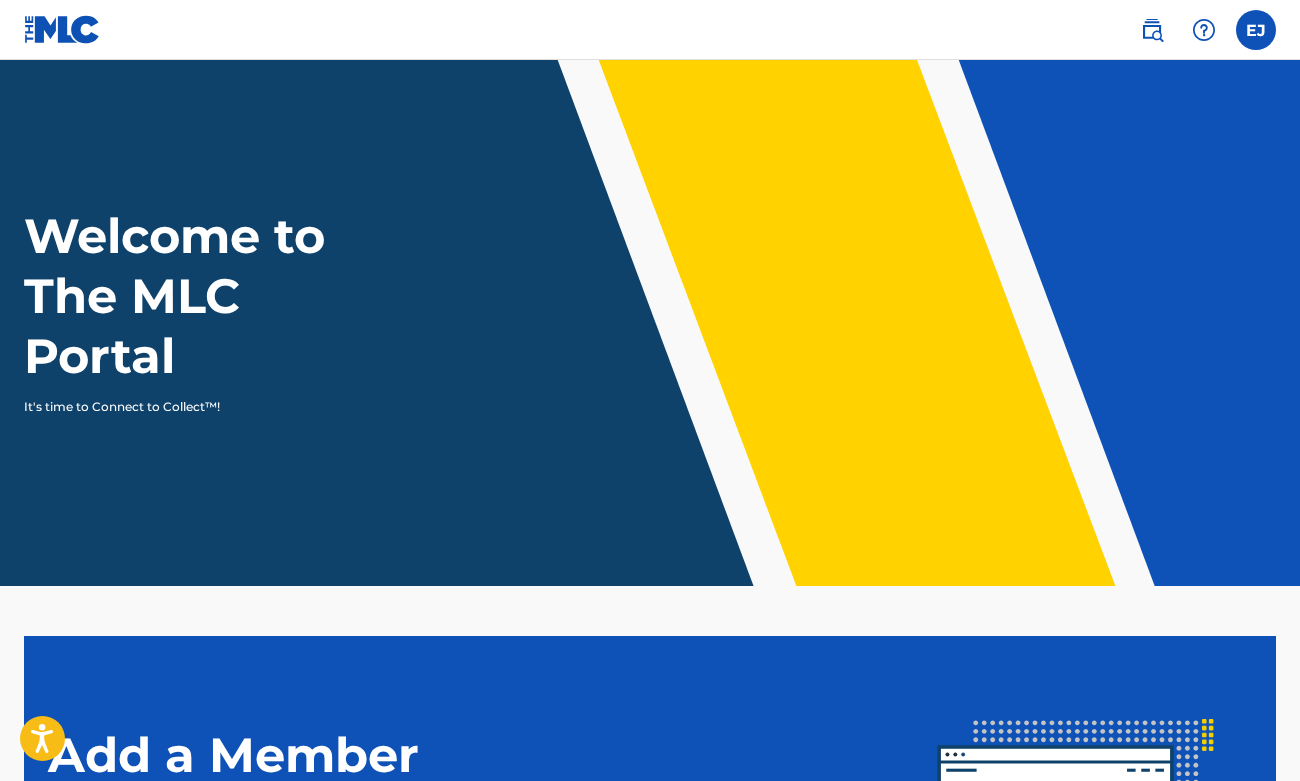 scroll, scrollTop: 314, scrollLeft: 0, axis: vertical 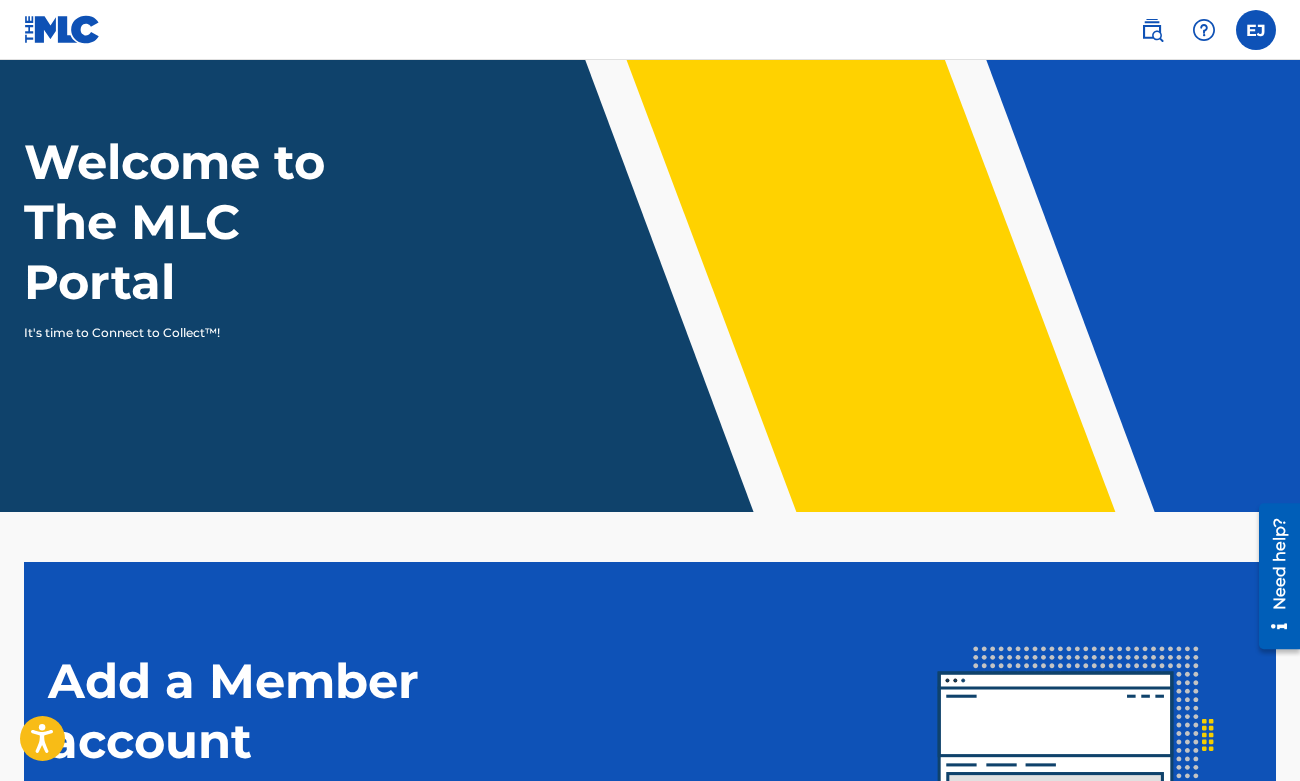 click at bounding box center [1256, 30] 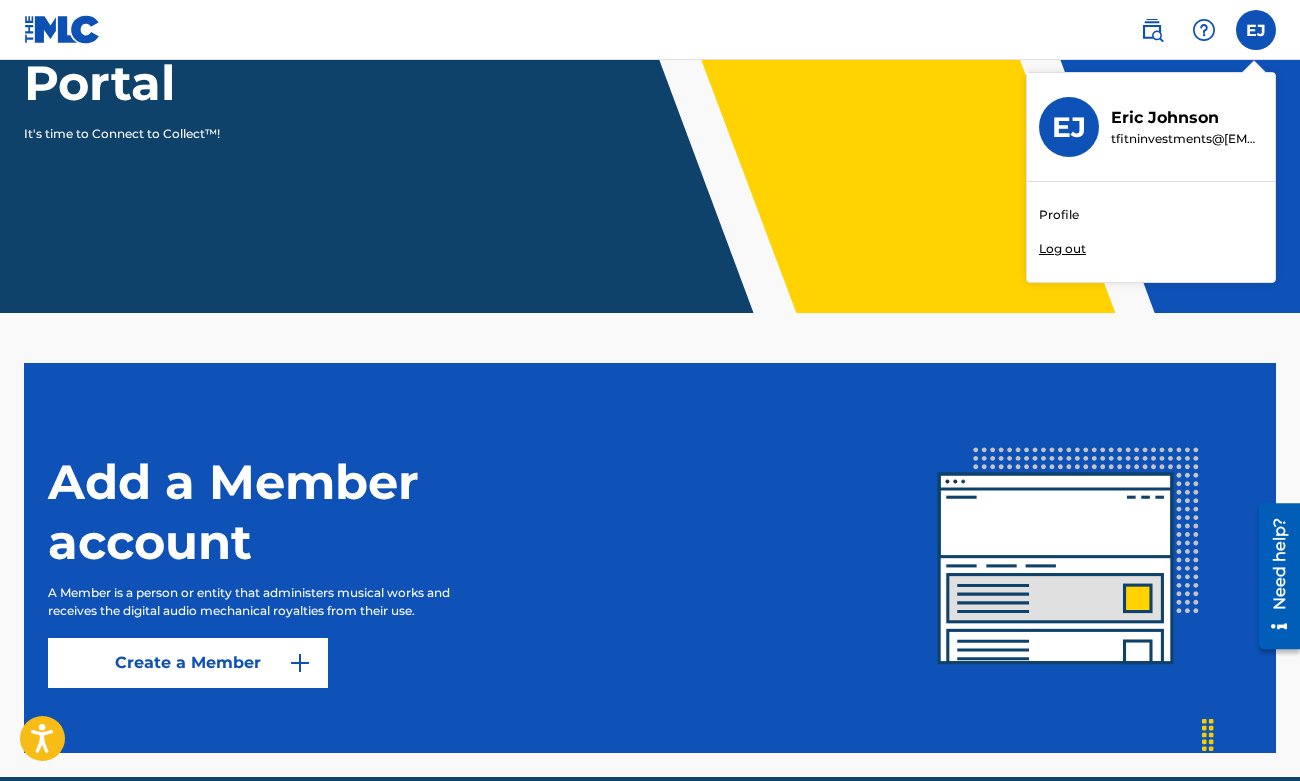 scroll, scrollTop: 355, scrollLeft: 0, axis: vertical 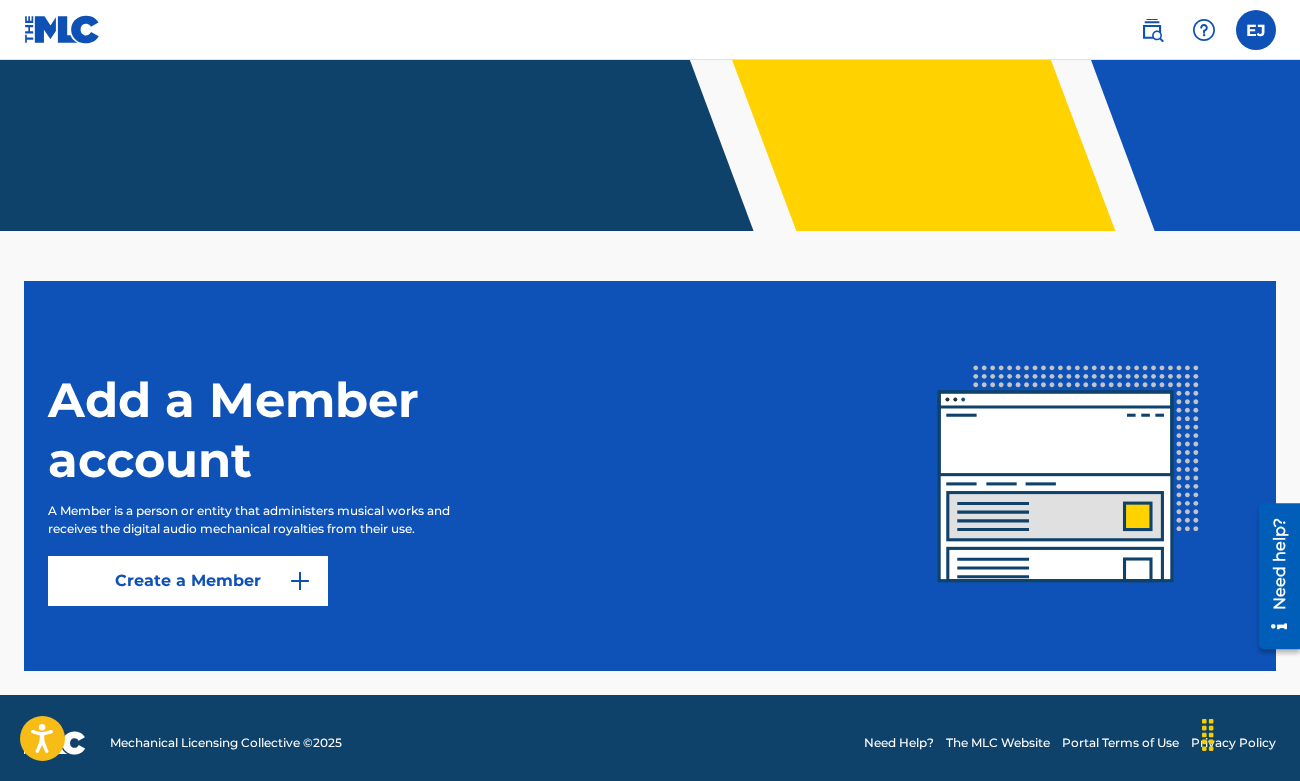 click on "Create a Member" at bounding box center [188, 581] 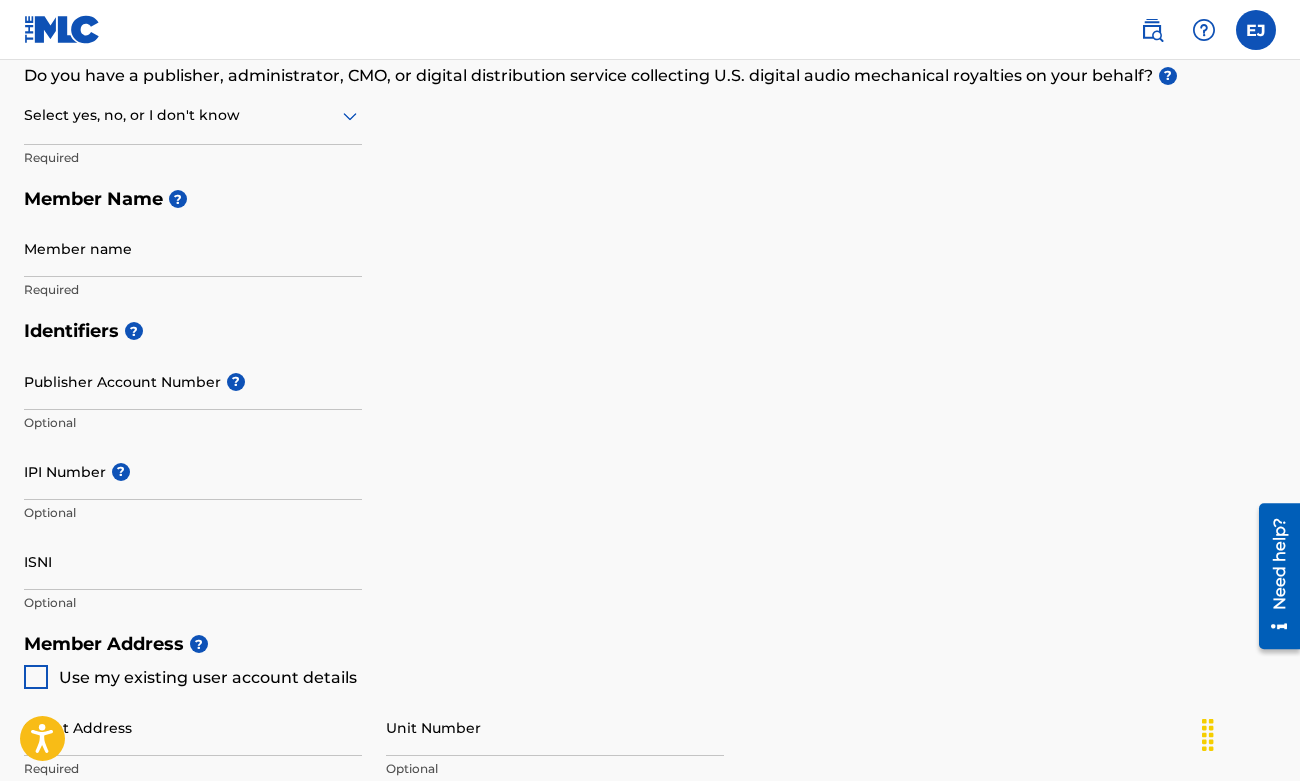 scroll, scrollTop: 0, scrollLeft: 0, axis: both 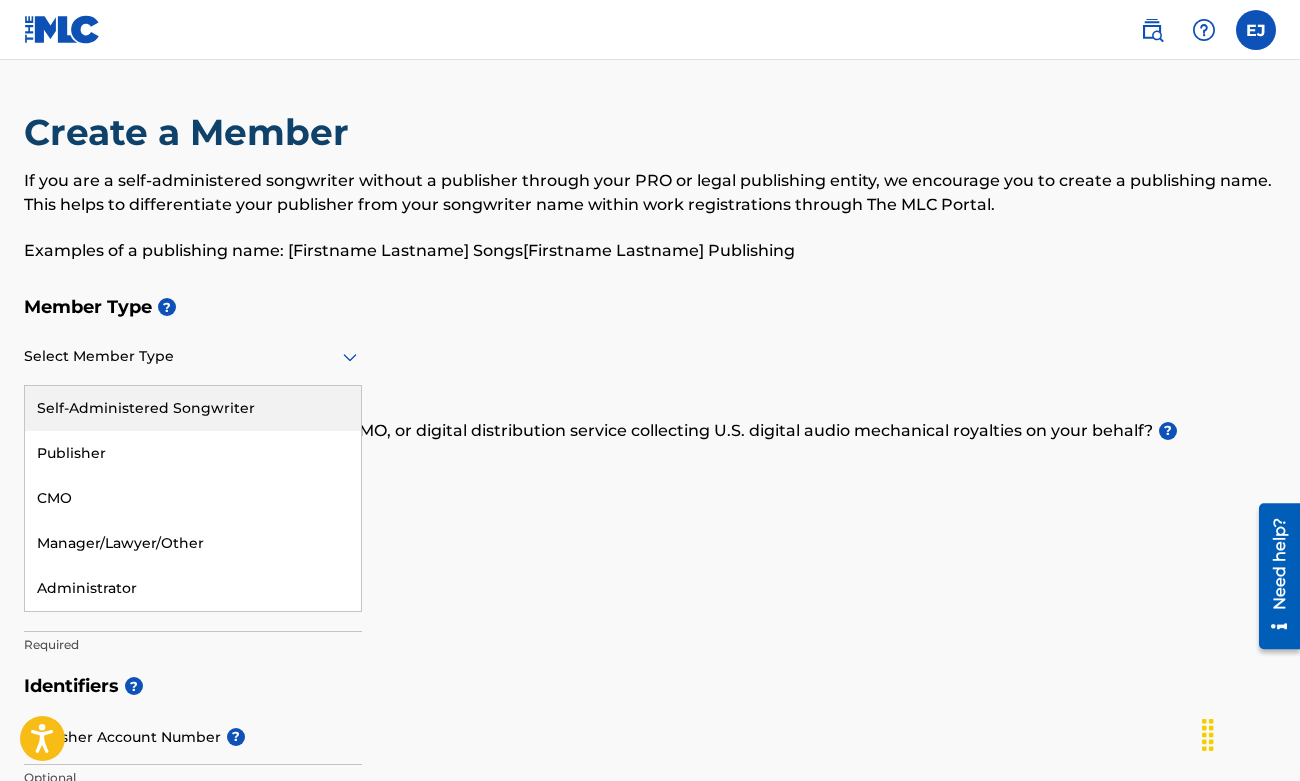 click at bounding box center [193, 356] 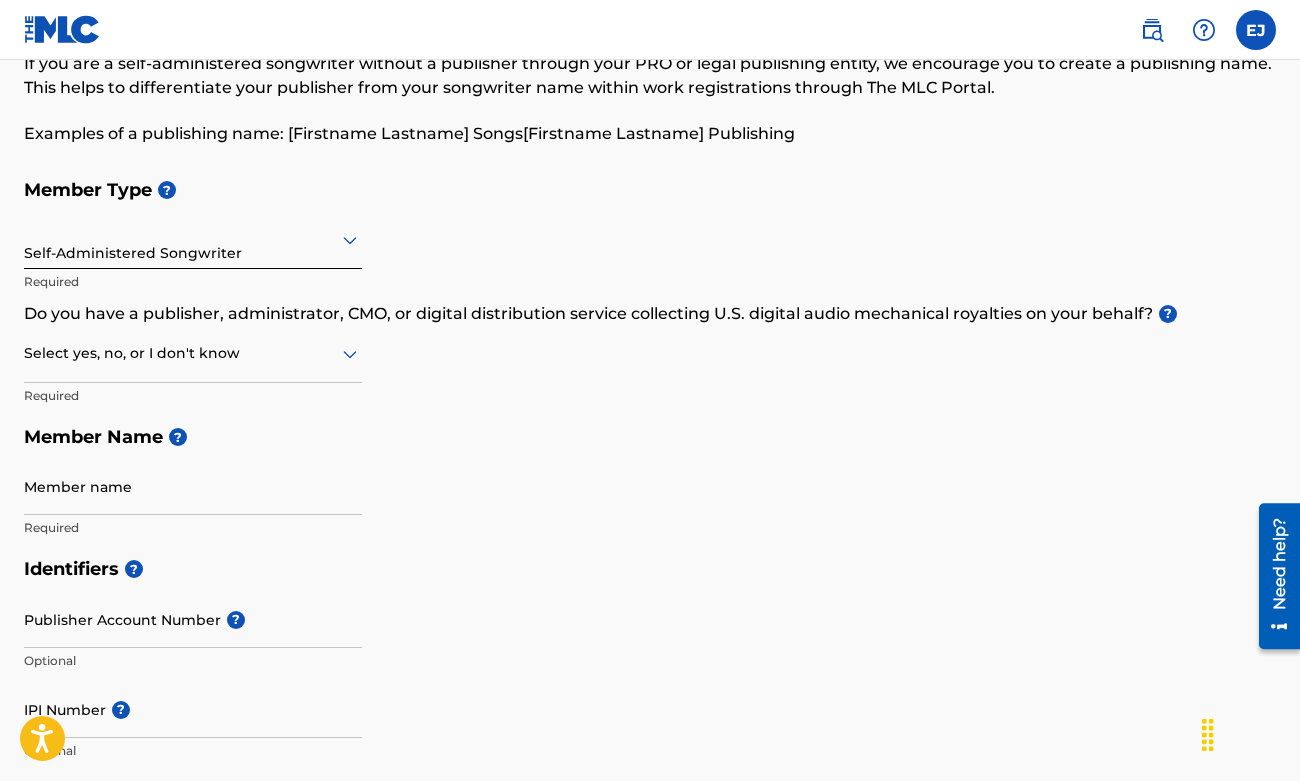 scroll, scrollTop: 118, scrollLeft: 0, axis: vertical 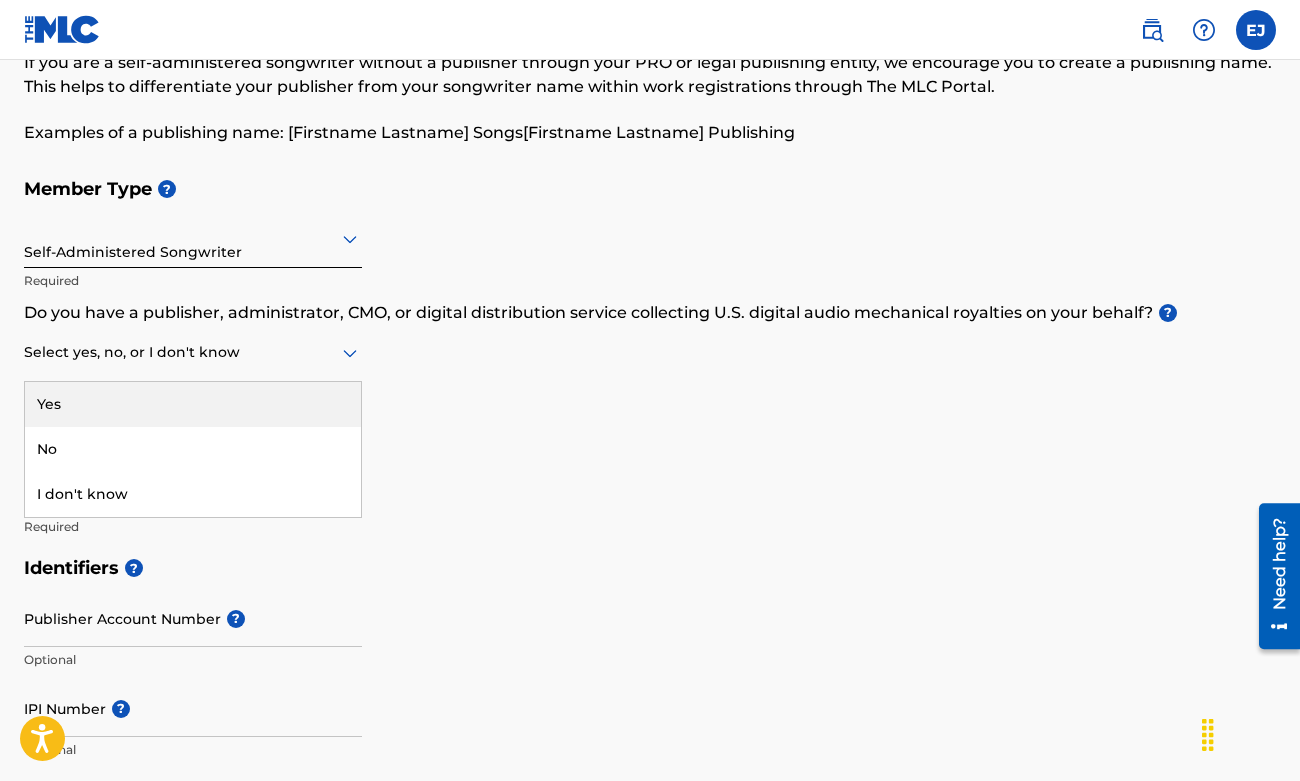 click at bounding box center [193, 352] 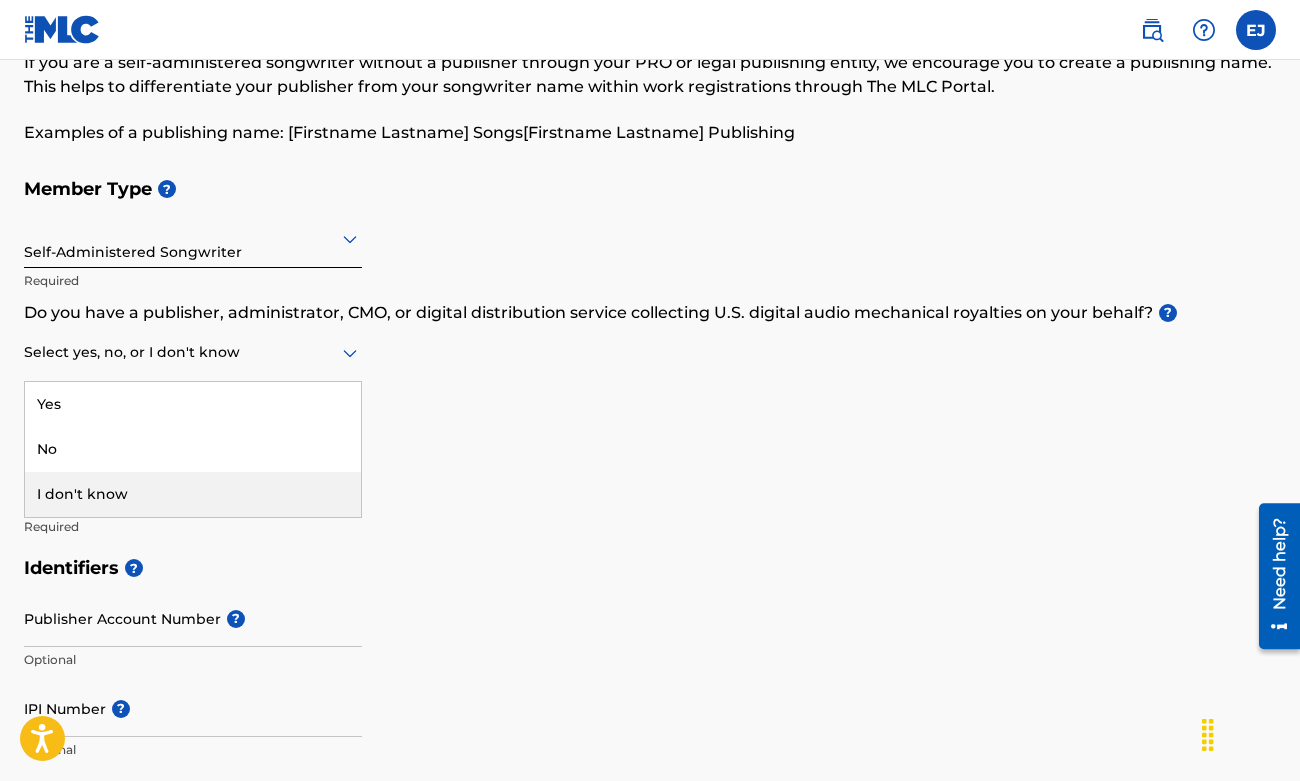 click on "I don't know" at bounding box center [193, 494] 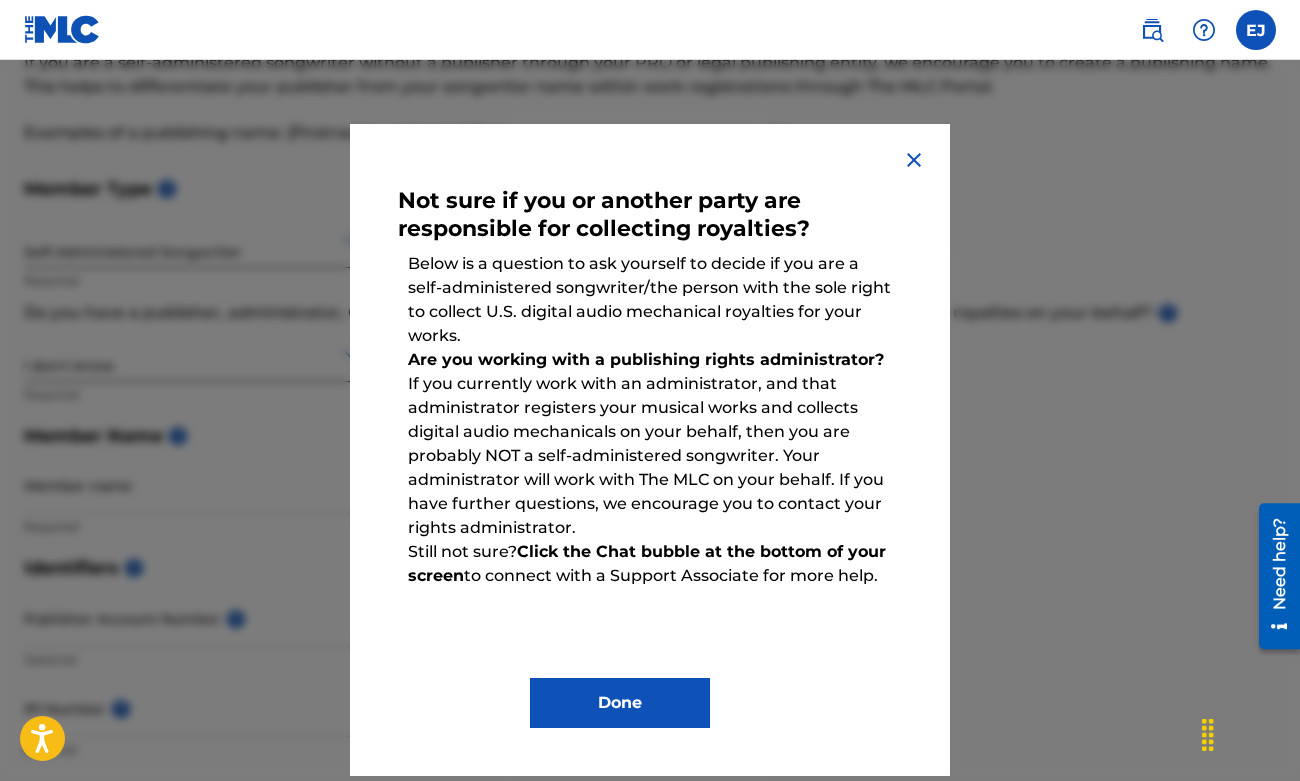 click on "Done" at bounding box center (620, 703) 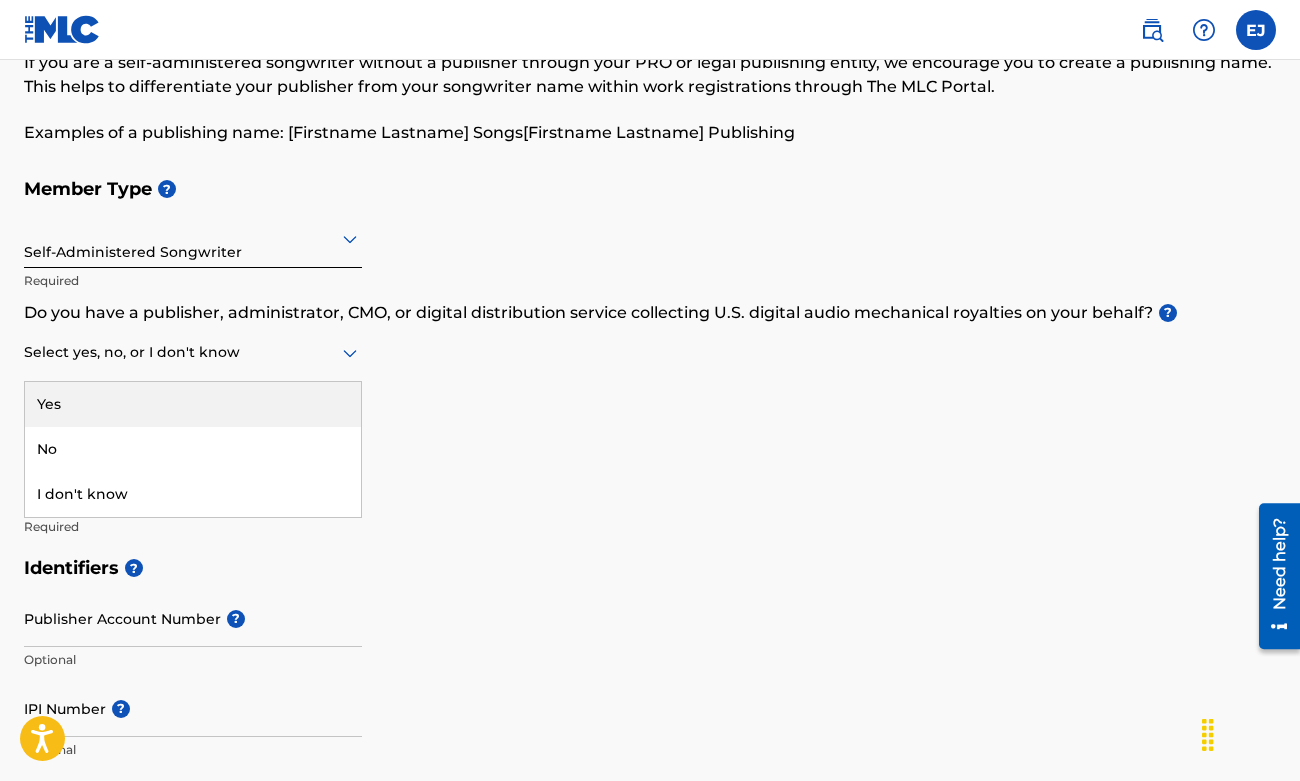 click at bounding box center (193, 352) 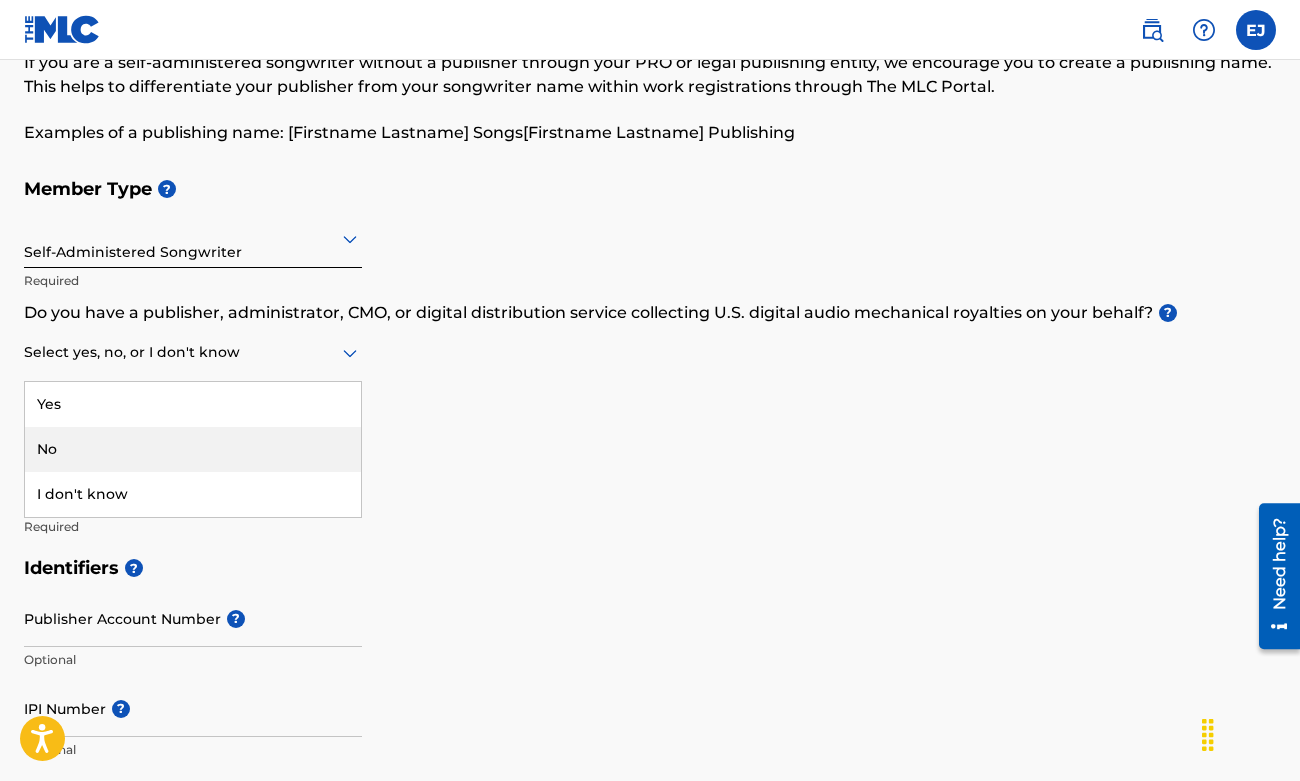 click on "No" at bounding box center [193, 449] 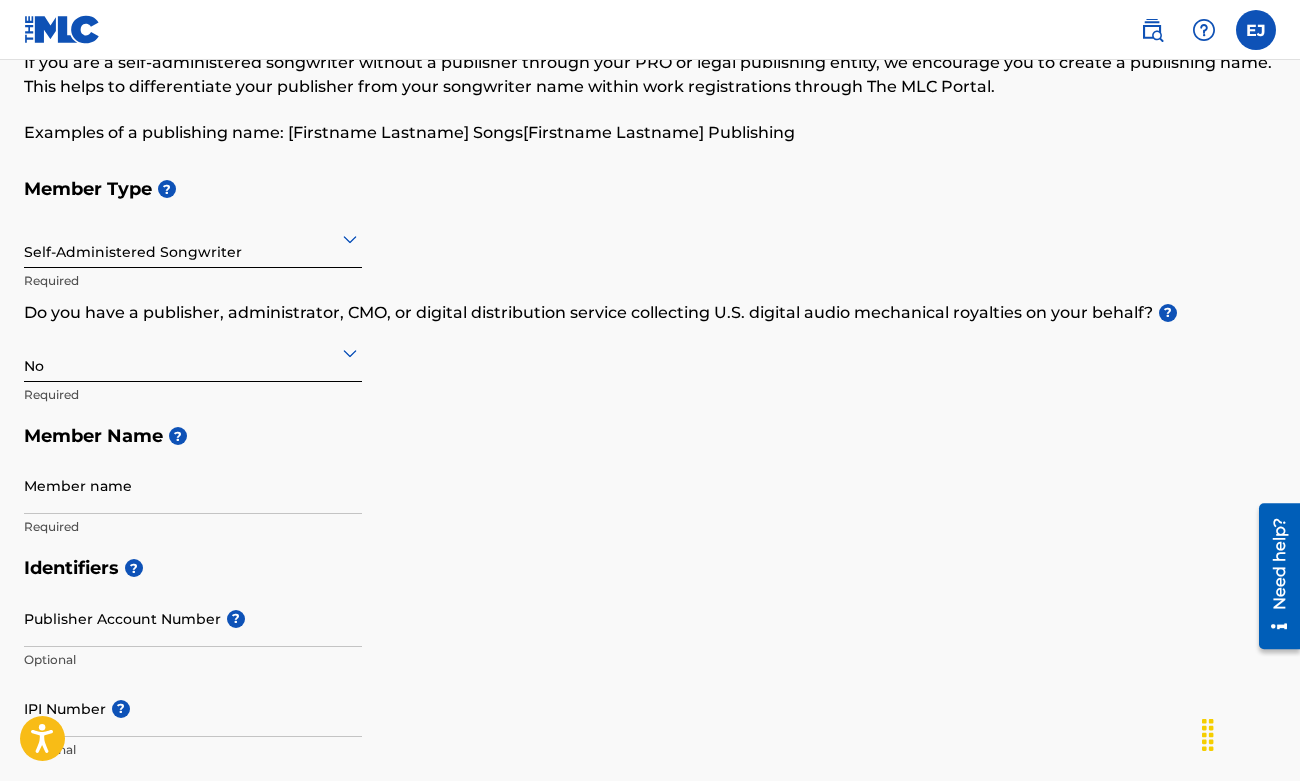 click on "Member name" at bounding box center (193, 485) 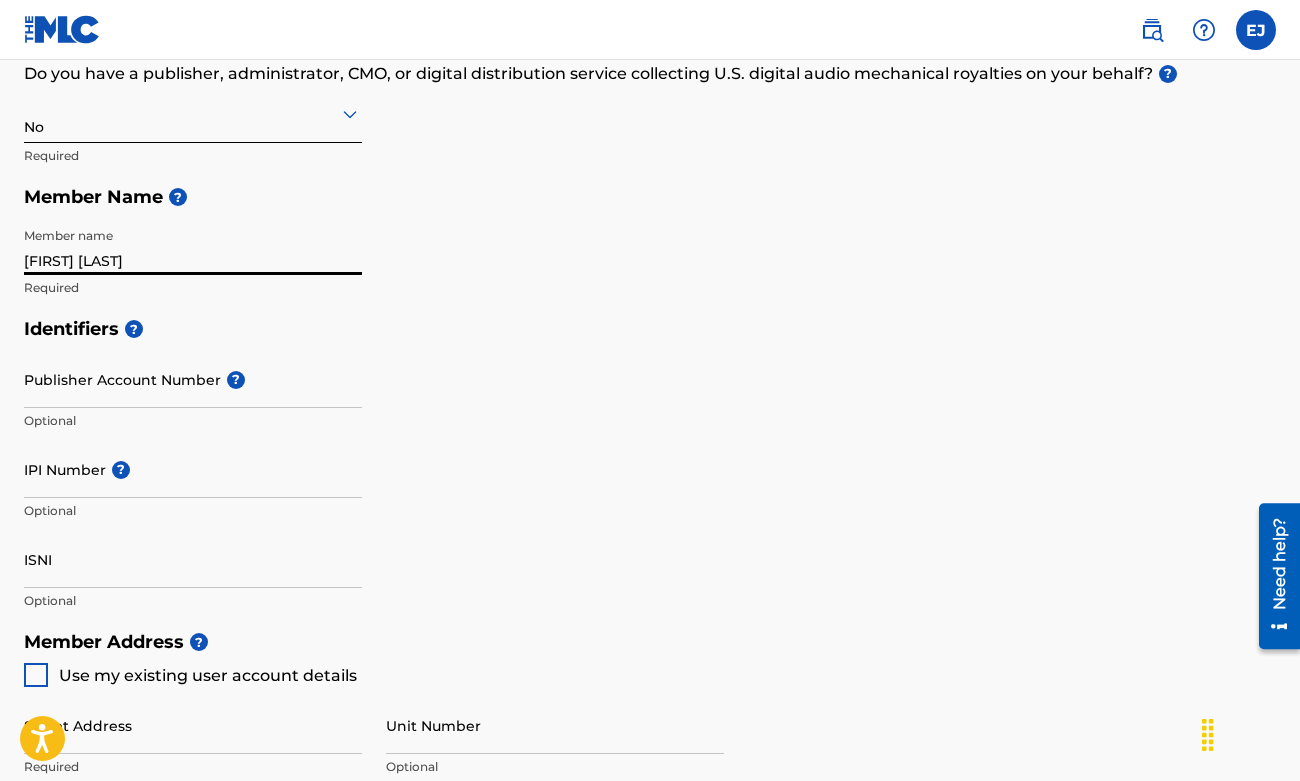 scroll, scrollTop: 358, scrollLeft: 0, axis: vertical 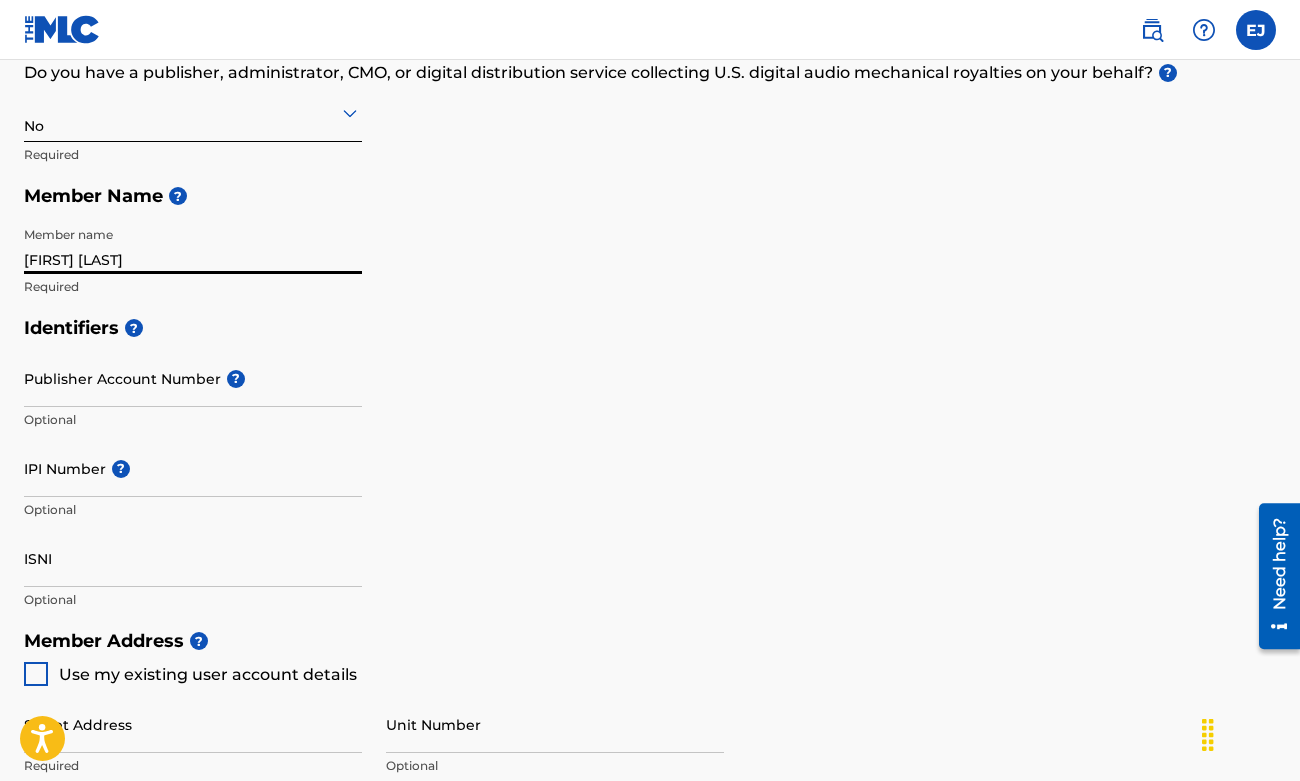 type on "[FIRST] [LAST]" 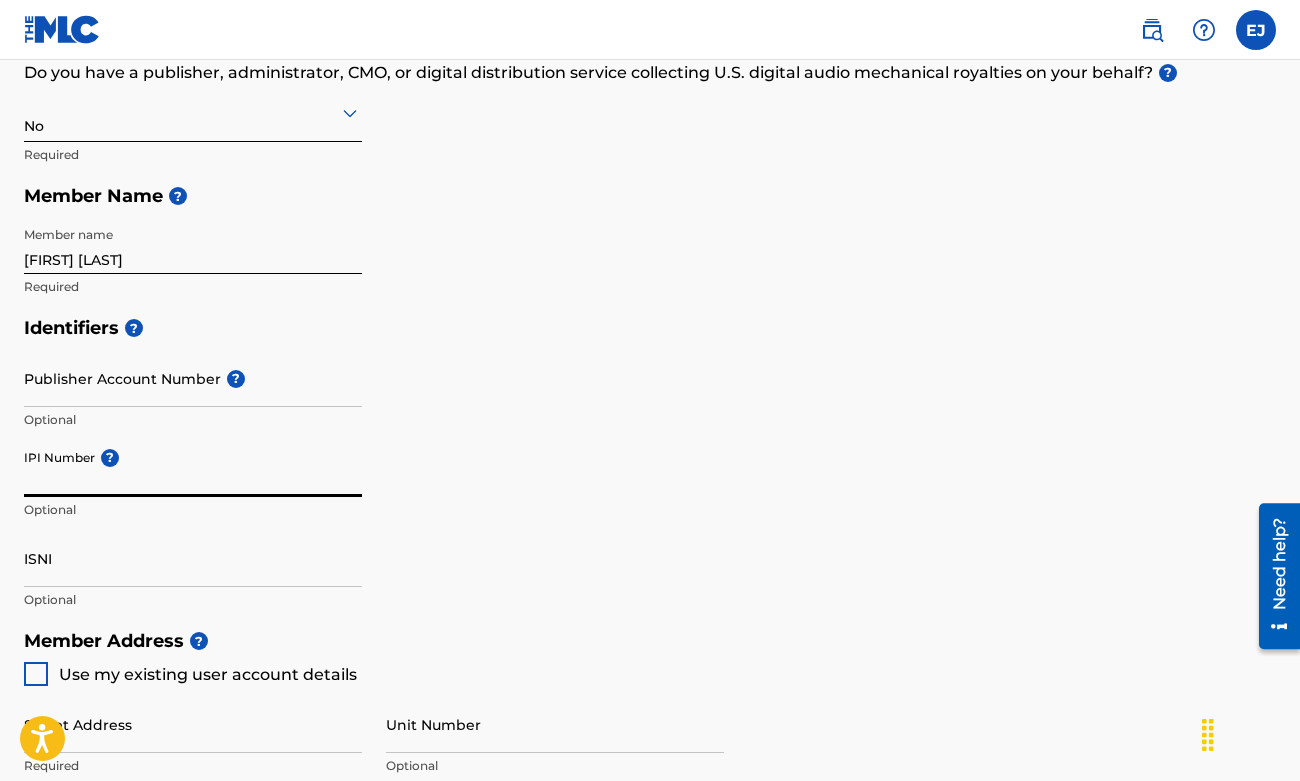 click on "IPI Number ?" at bounding box center [193, 468] 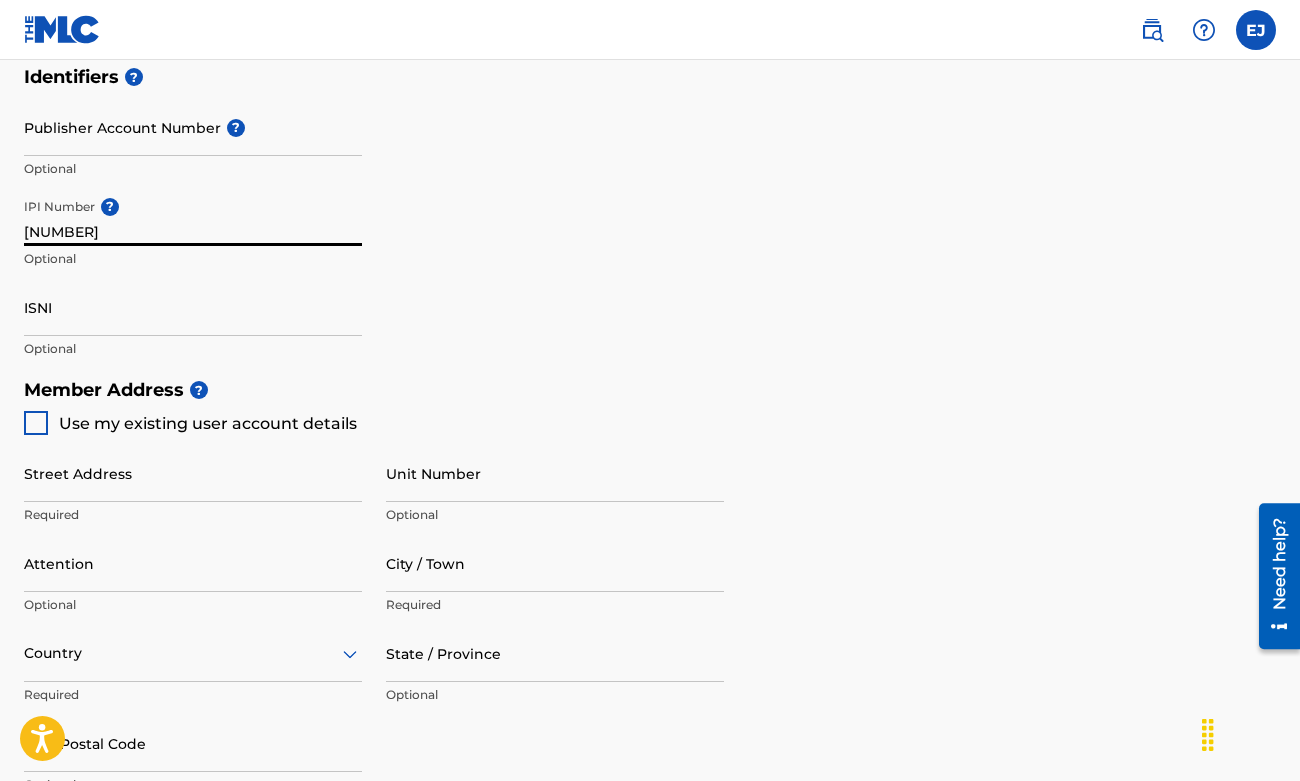 scroll, scrollTop: 610, scrollLeft: 0, axis: vertical 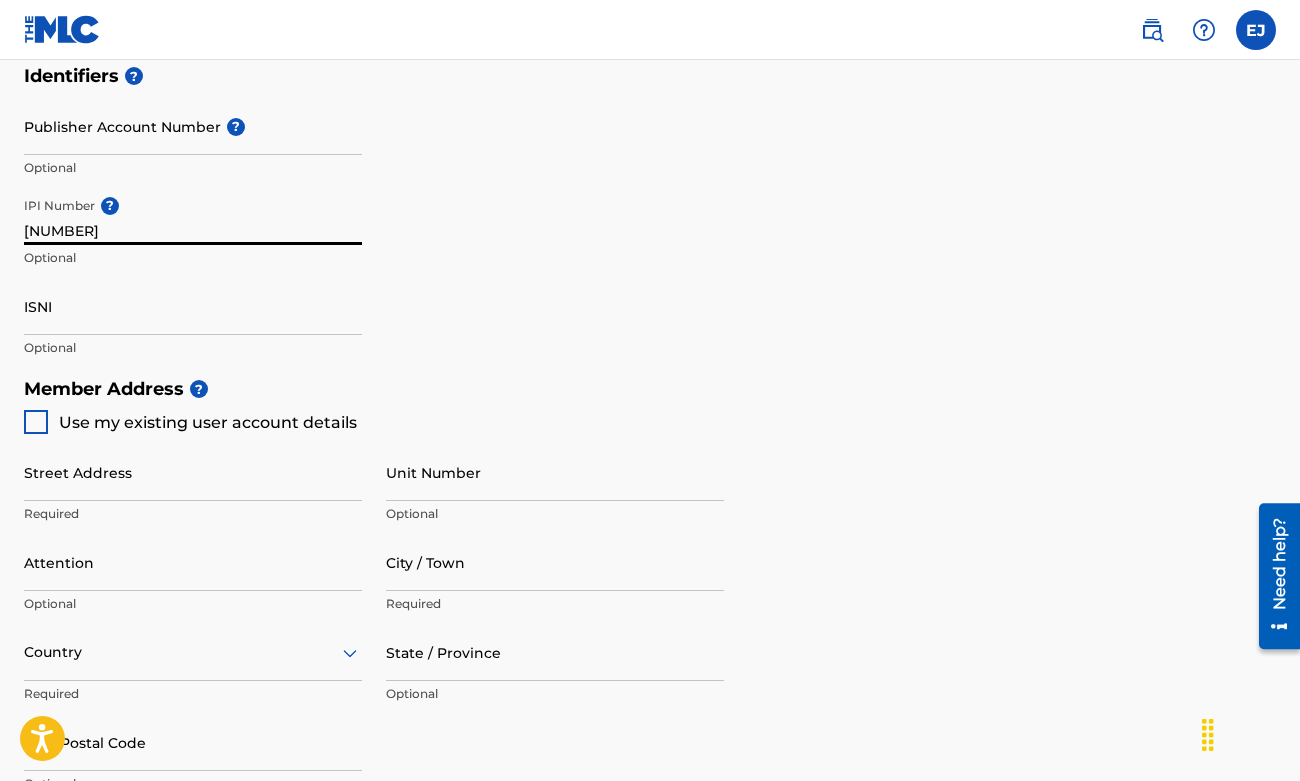 type on "[NUMBER]" 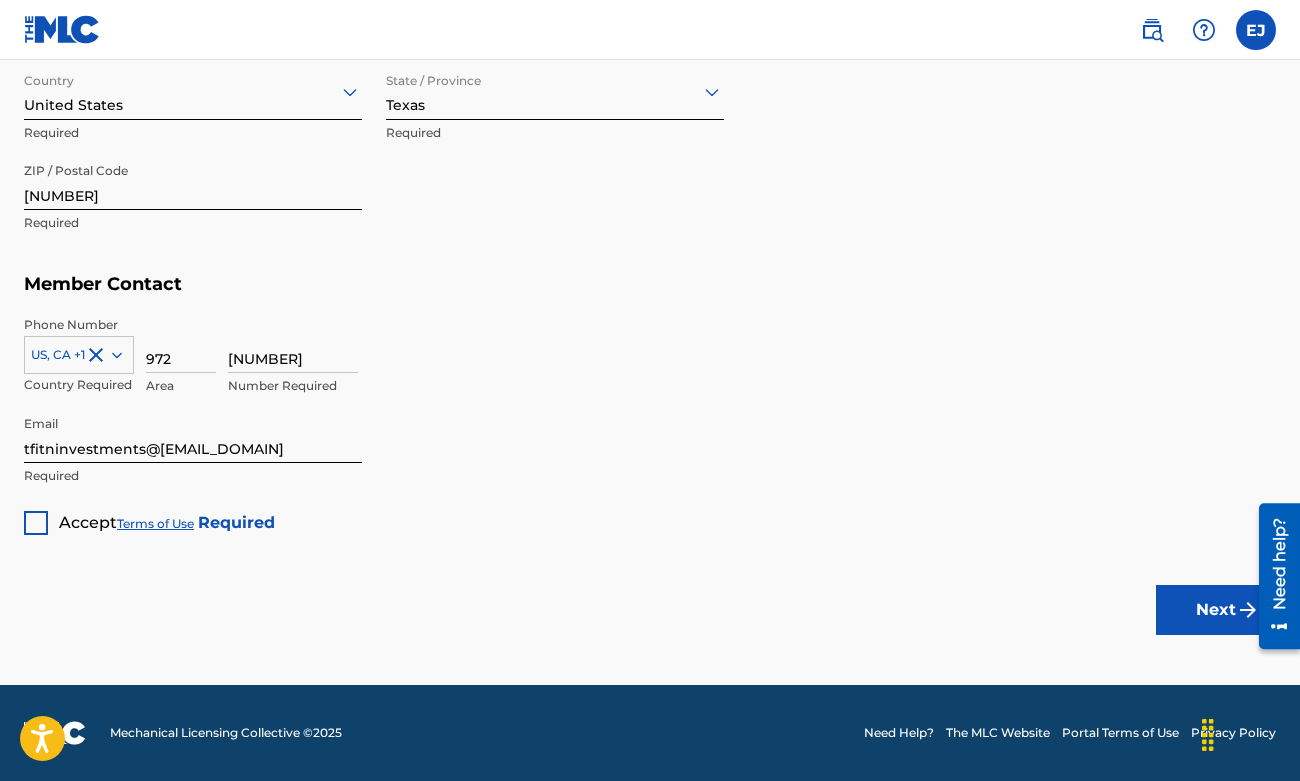 scroll, scrollTop: 1170, scrollLeft: 0, axis: vertical 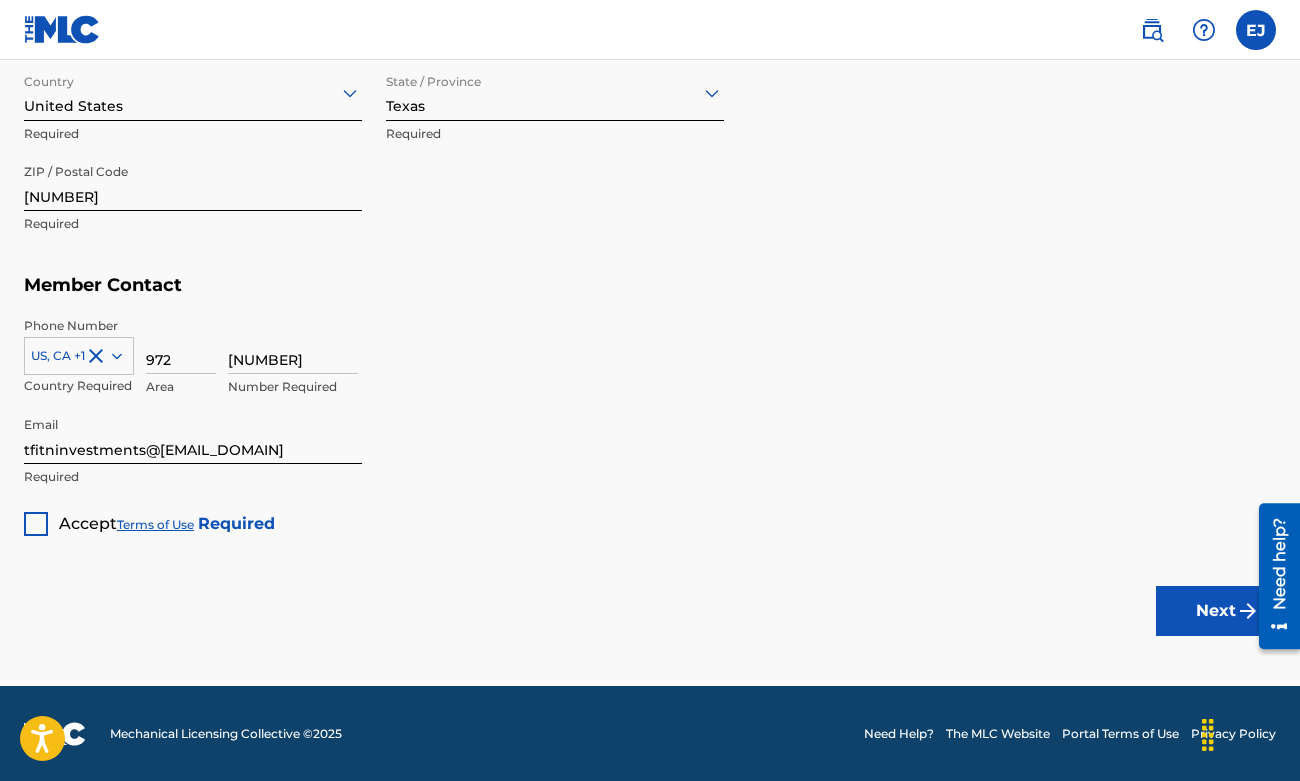 click at bounding box center [36, 524] 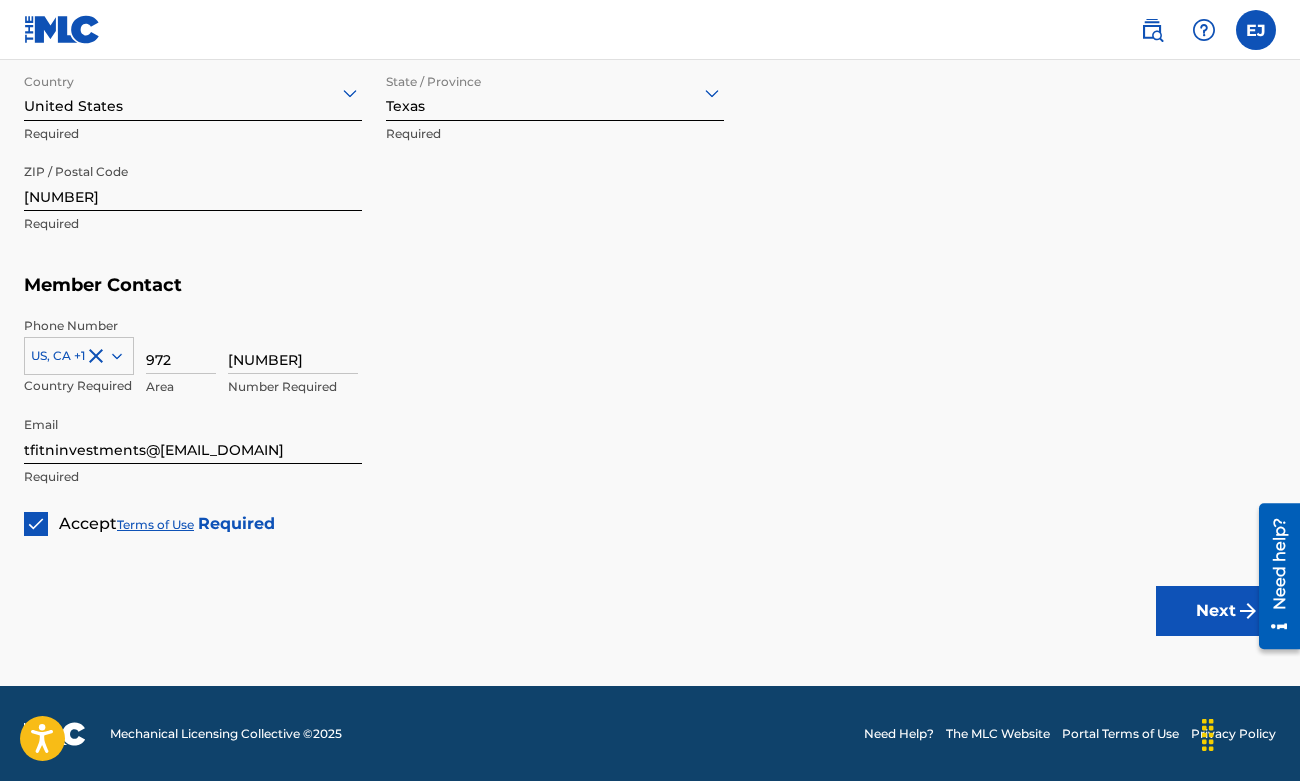 click on "Next" at bounding box center (1216, 611) 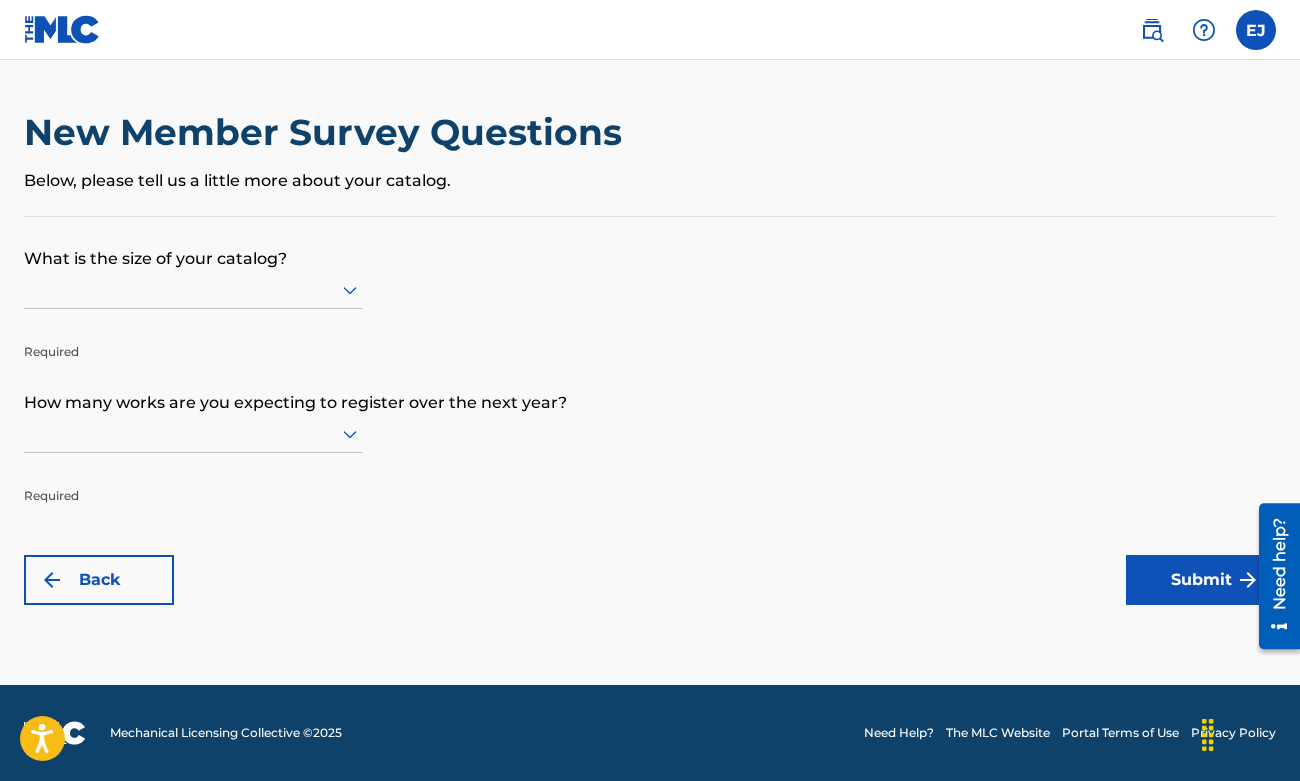 scroll, scrollTop: 0, scrollLeft: 0, axis: both 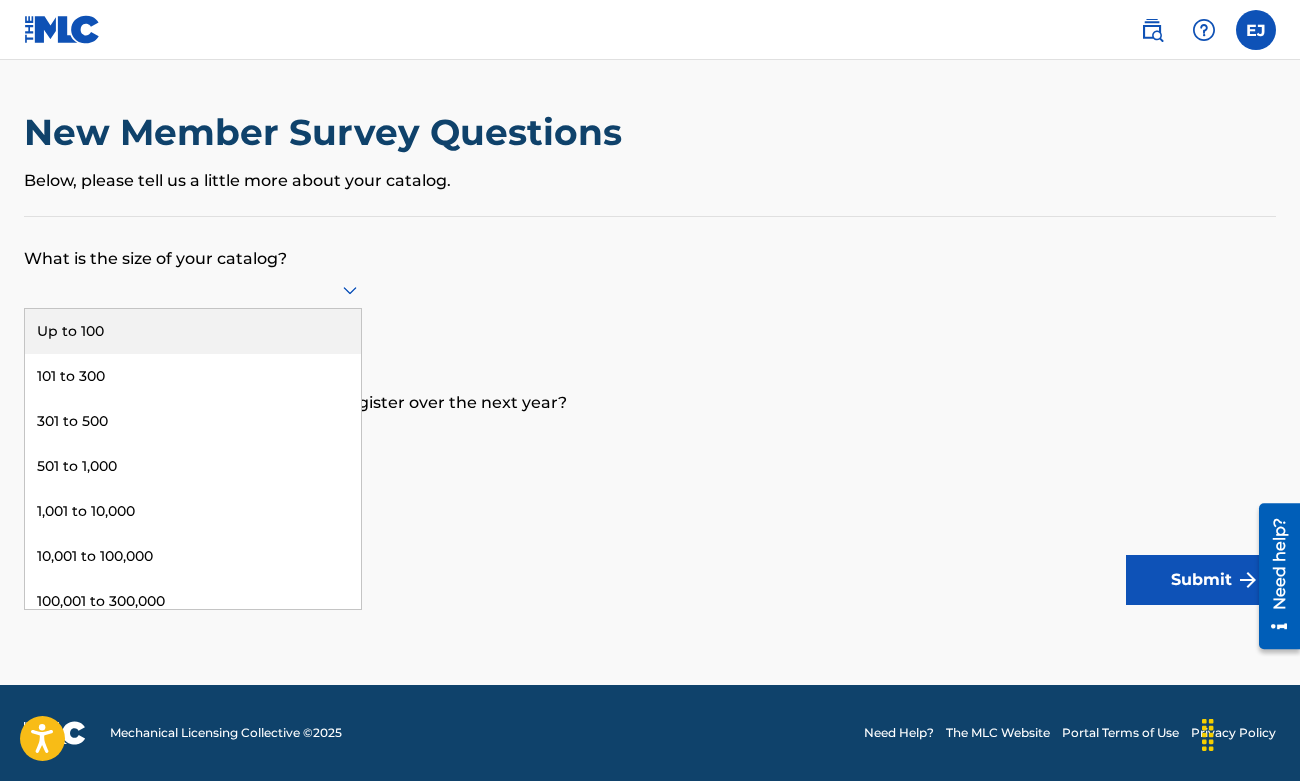 click on "Up to 100" at bounding box center (193, 331) 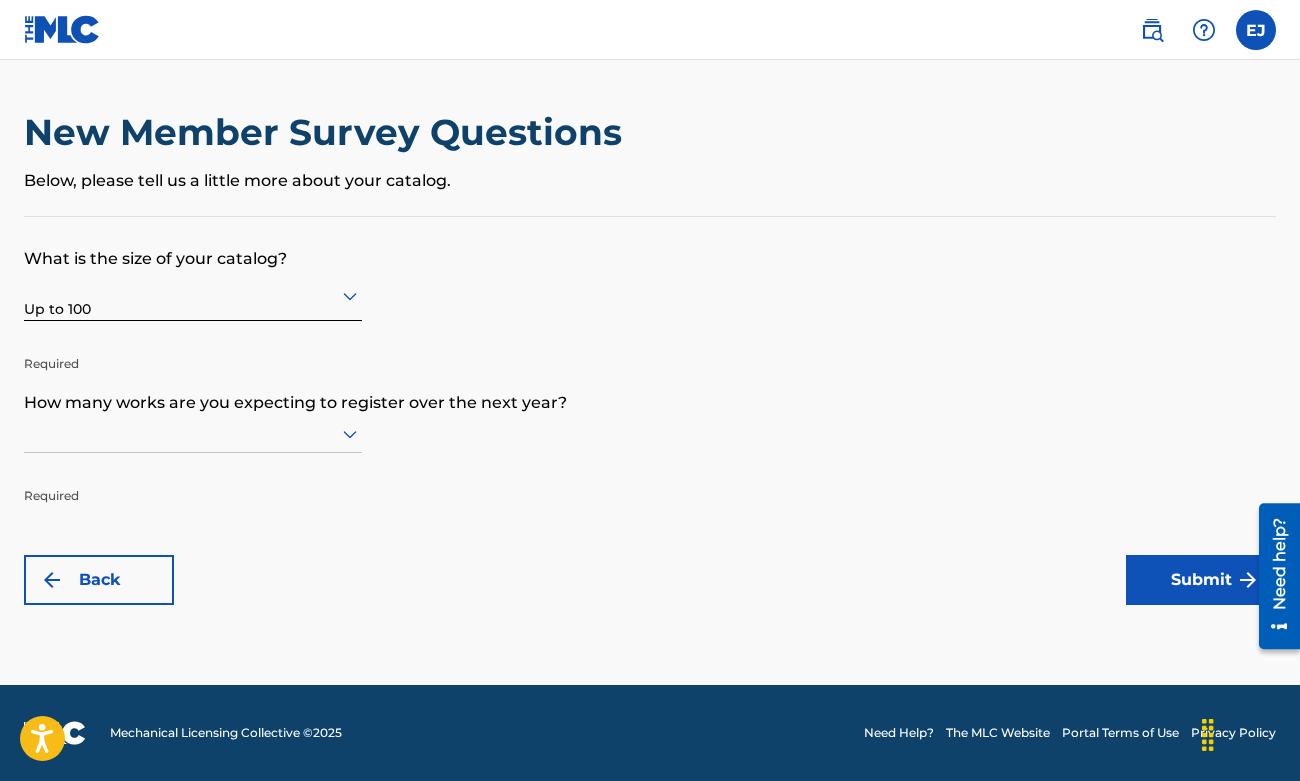 click at bounding box center (193, 433) 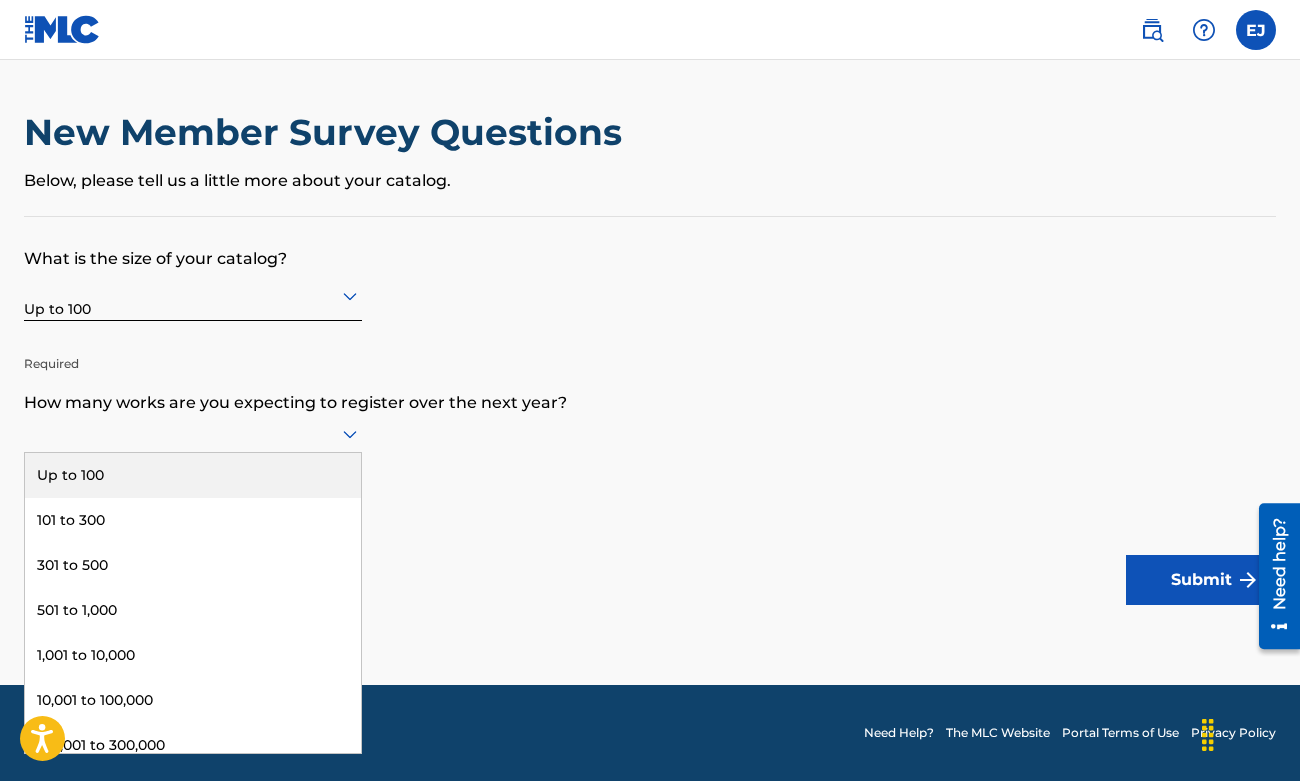 click on "Up to 100" at bounding box center (193, 475) 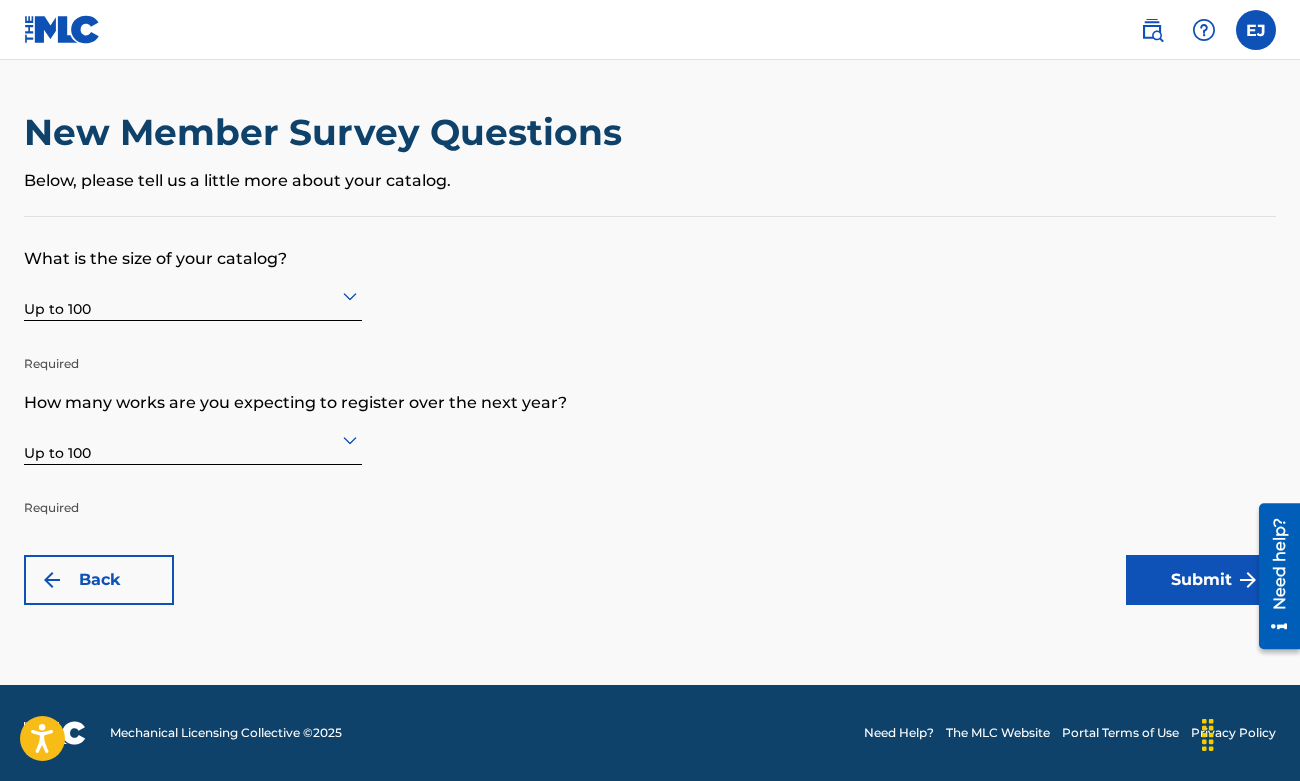 click on "Submit" at bounding box center [1201, 580] 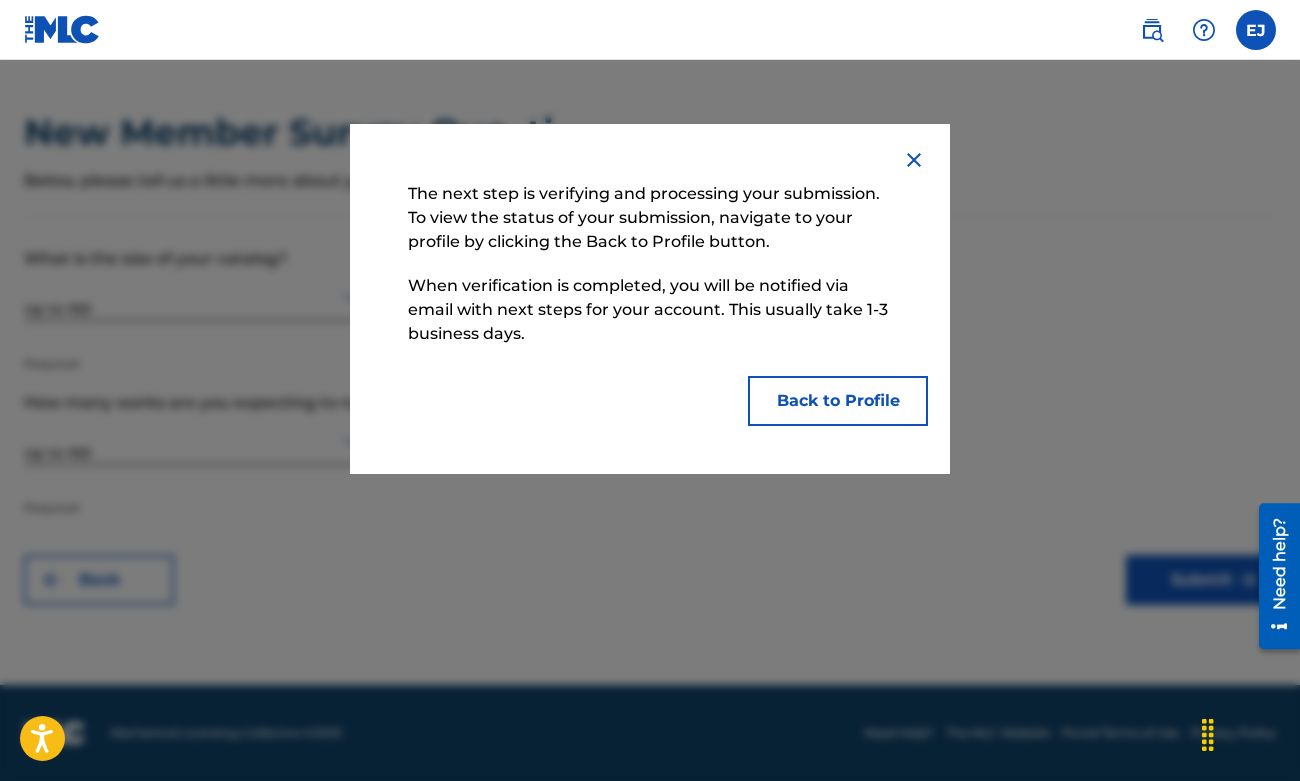 click on "Back to Profile" at bounding box center (838, 401) 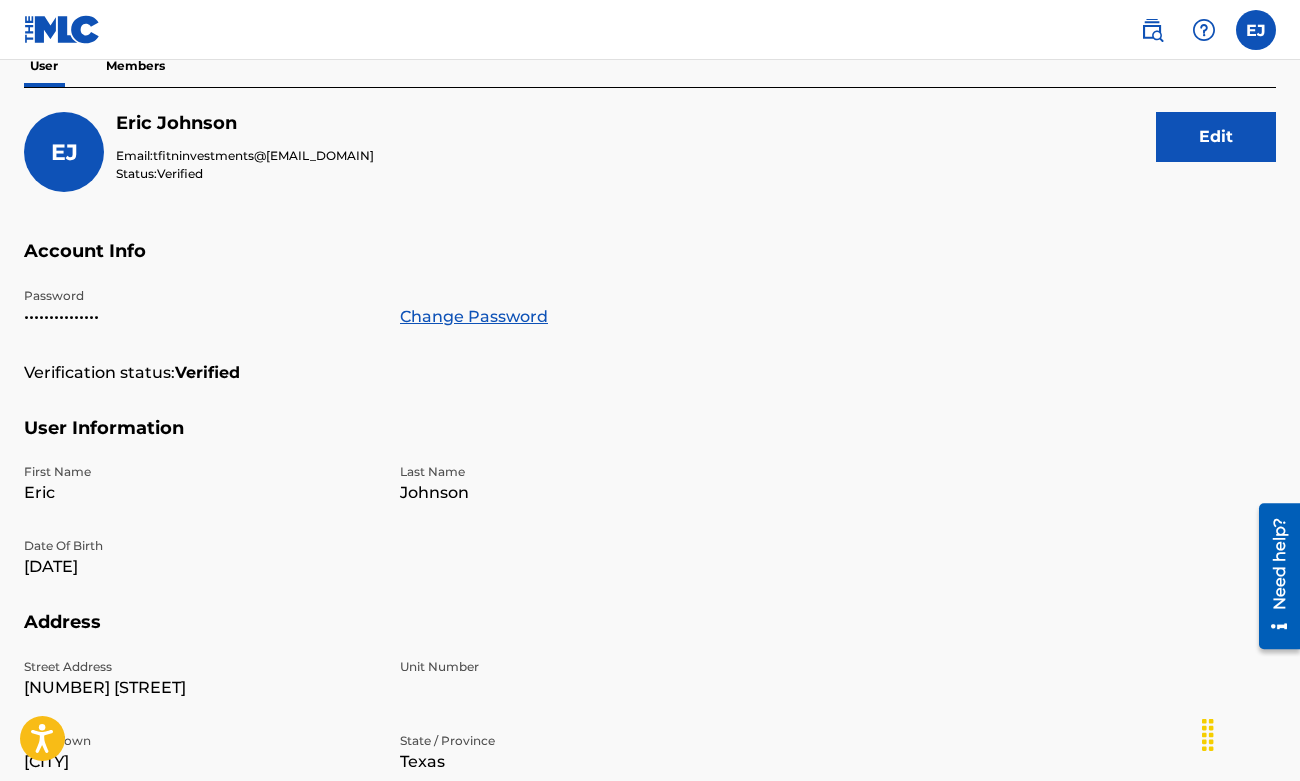 scroll, scrollTop: 0, scrollLeft: 0, axis: both 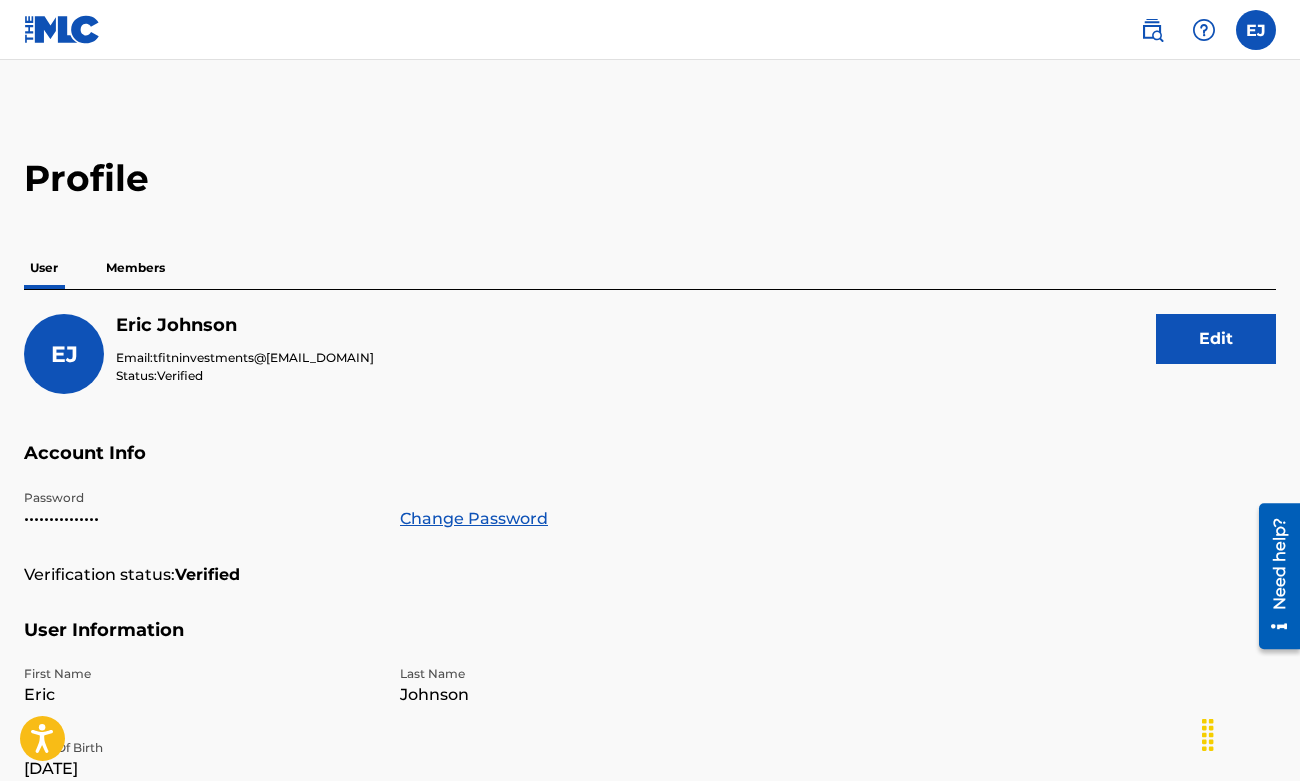 click at bounding box center [1152, 30] 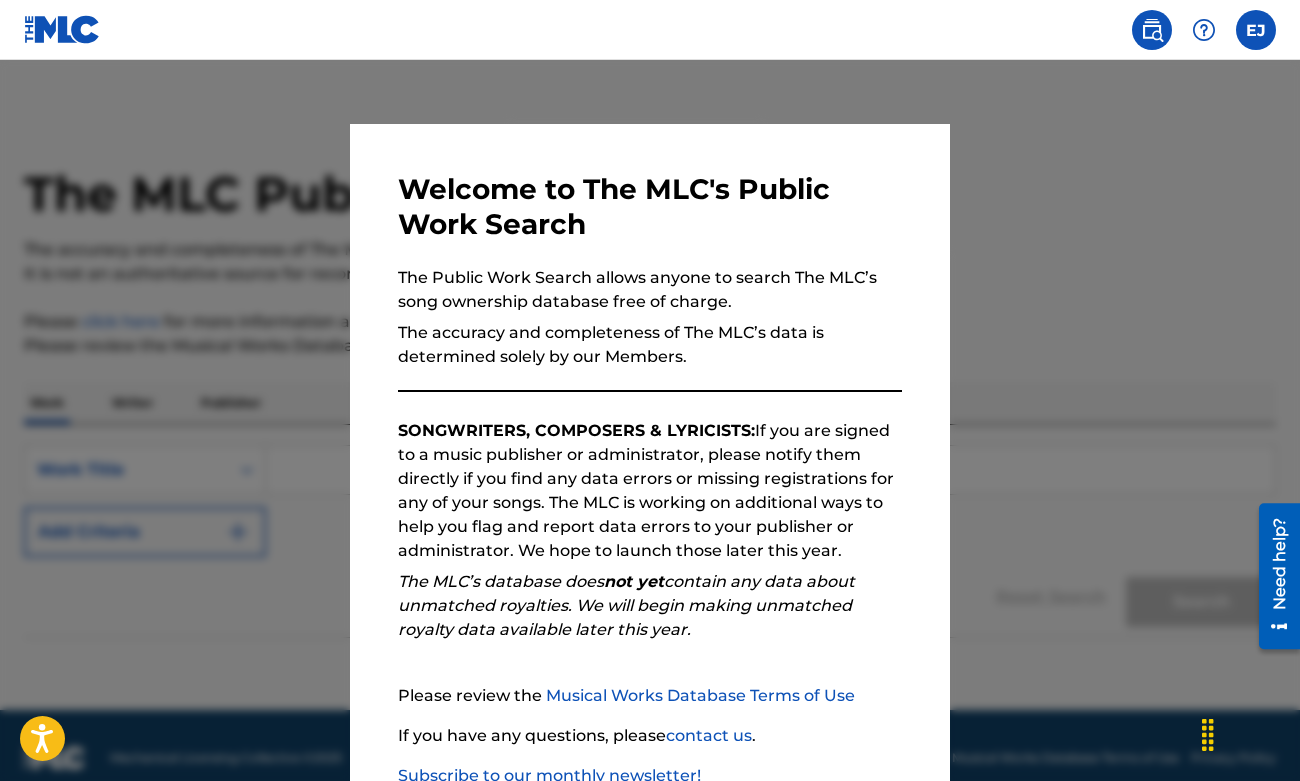 scroll, scrollTop: 134, scrollLeft: 0, axis: vertical 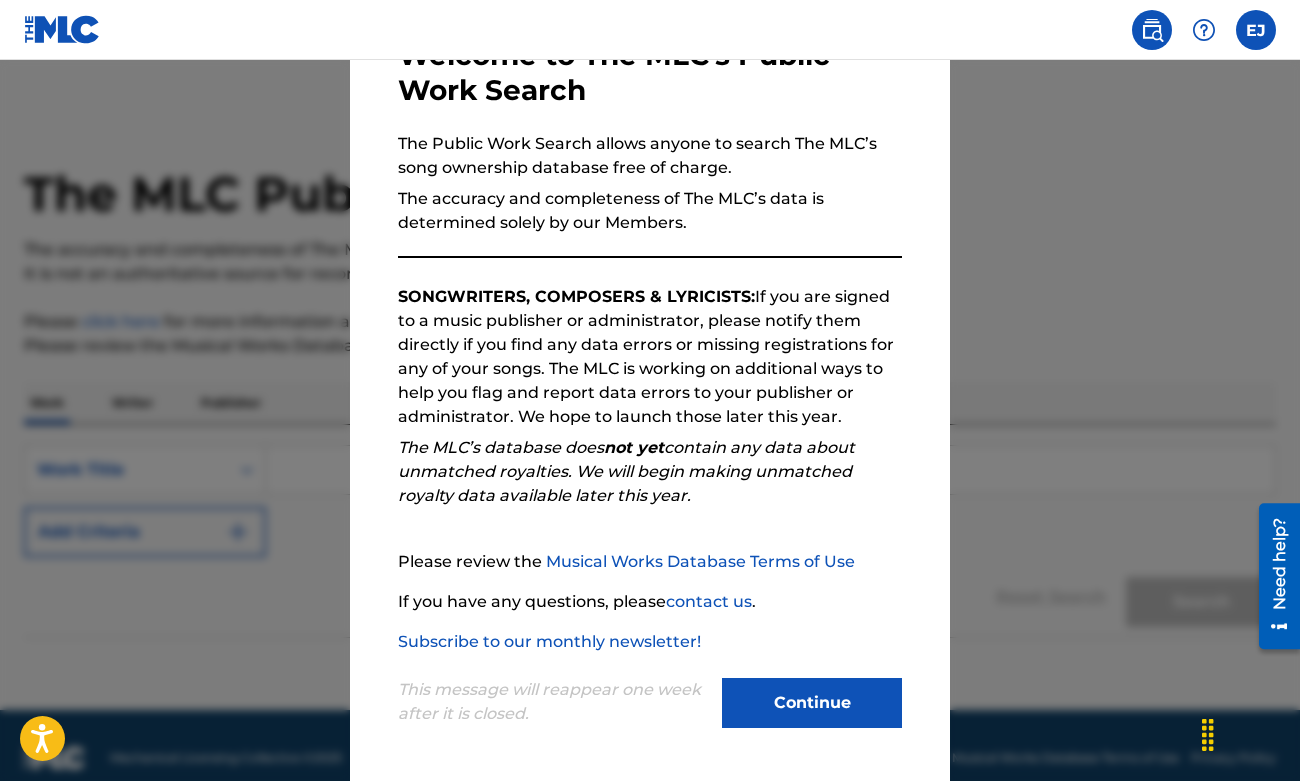 click on "Continue" at bounding box center (812, 703) 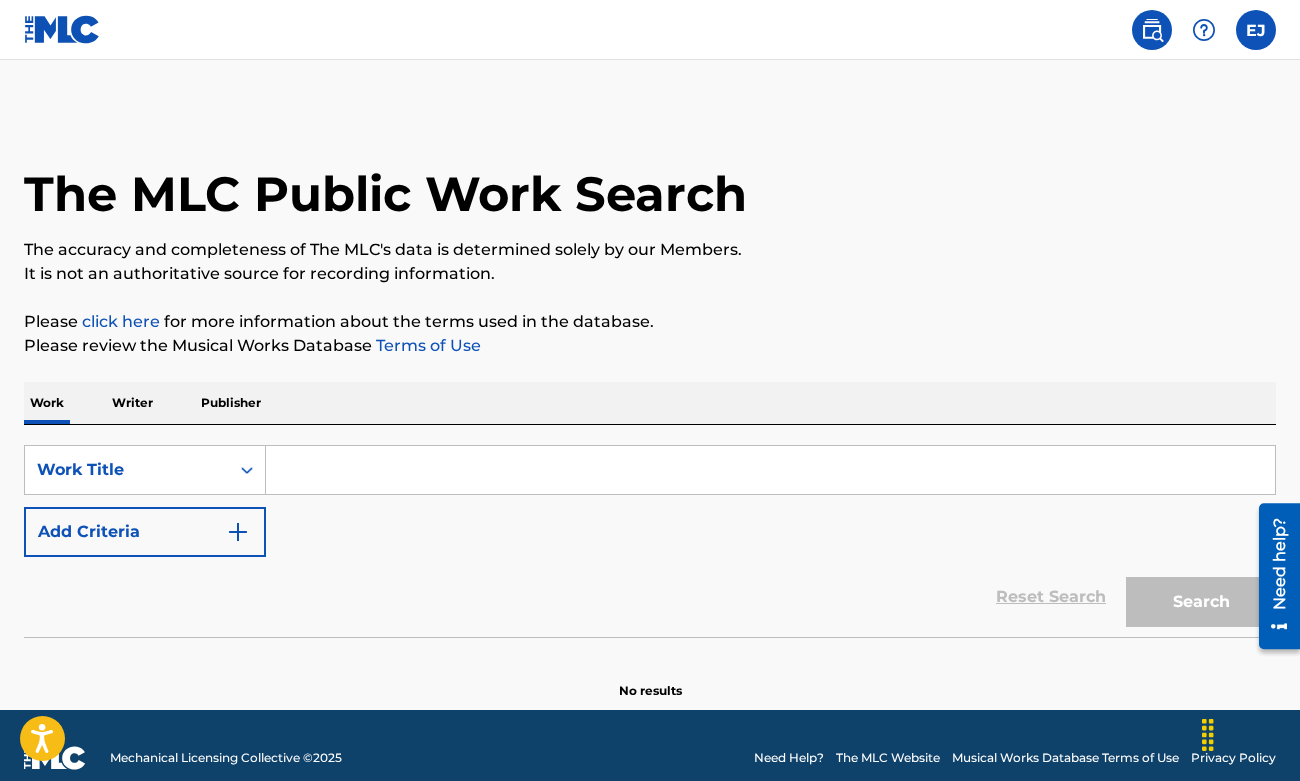 click at bounding box center [770, 470] 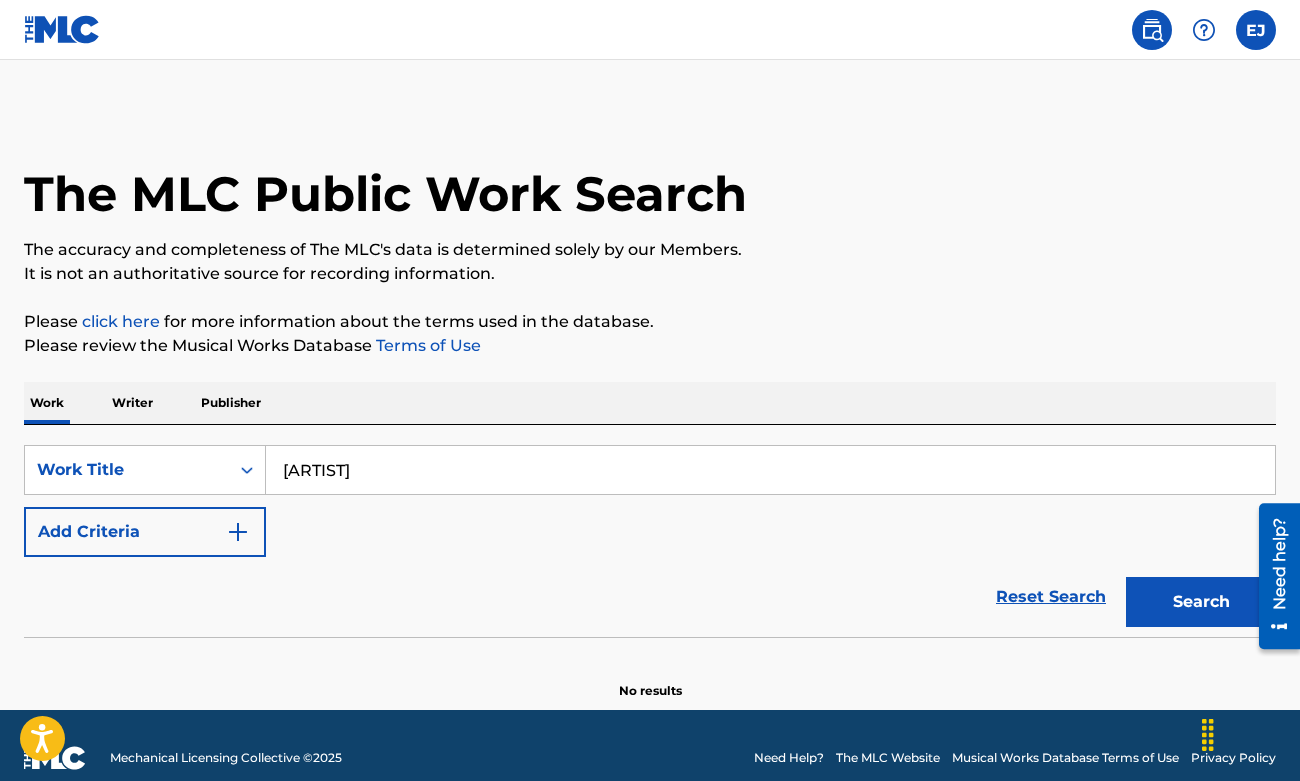 click on "Search" at bounding box center [1201, 602] 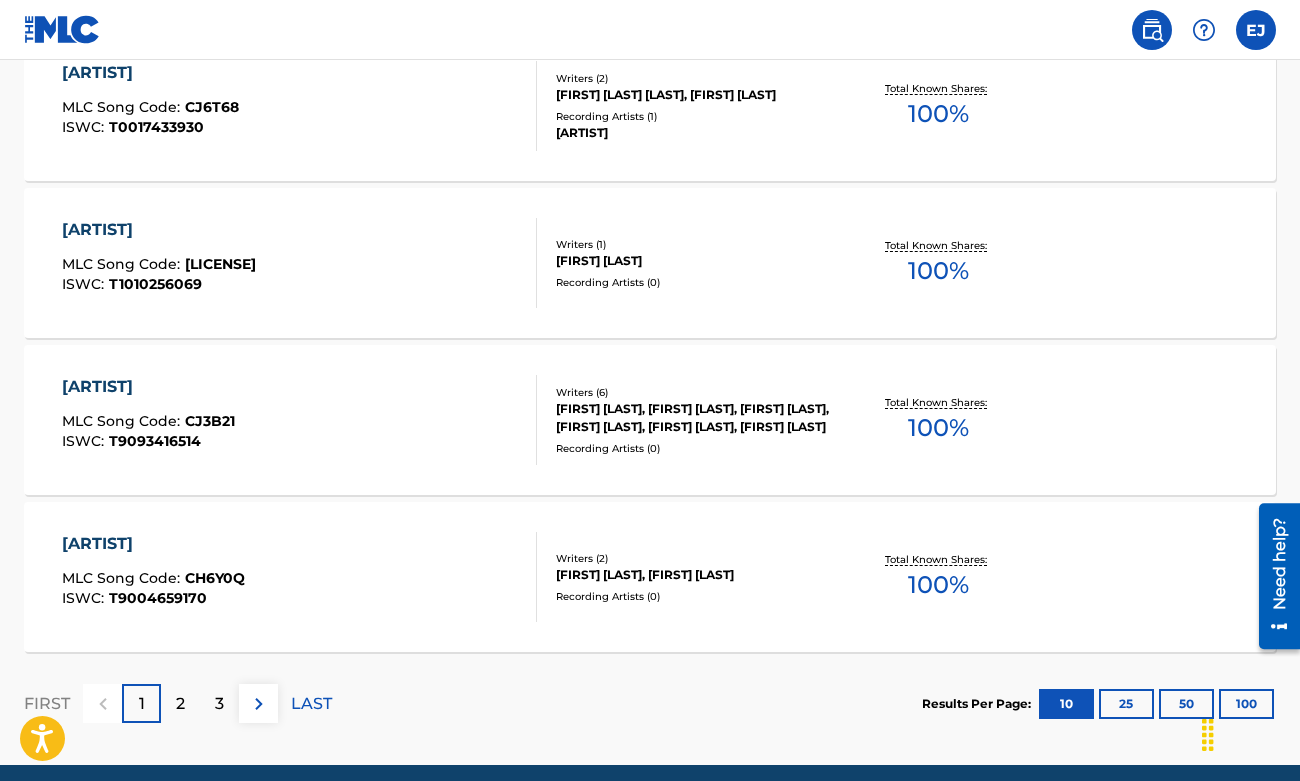 scroll, scrollTop: 1667, scrollLeft: 0, axis: vertical 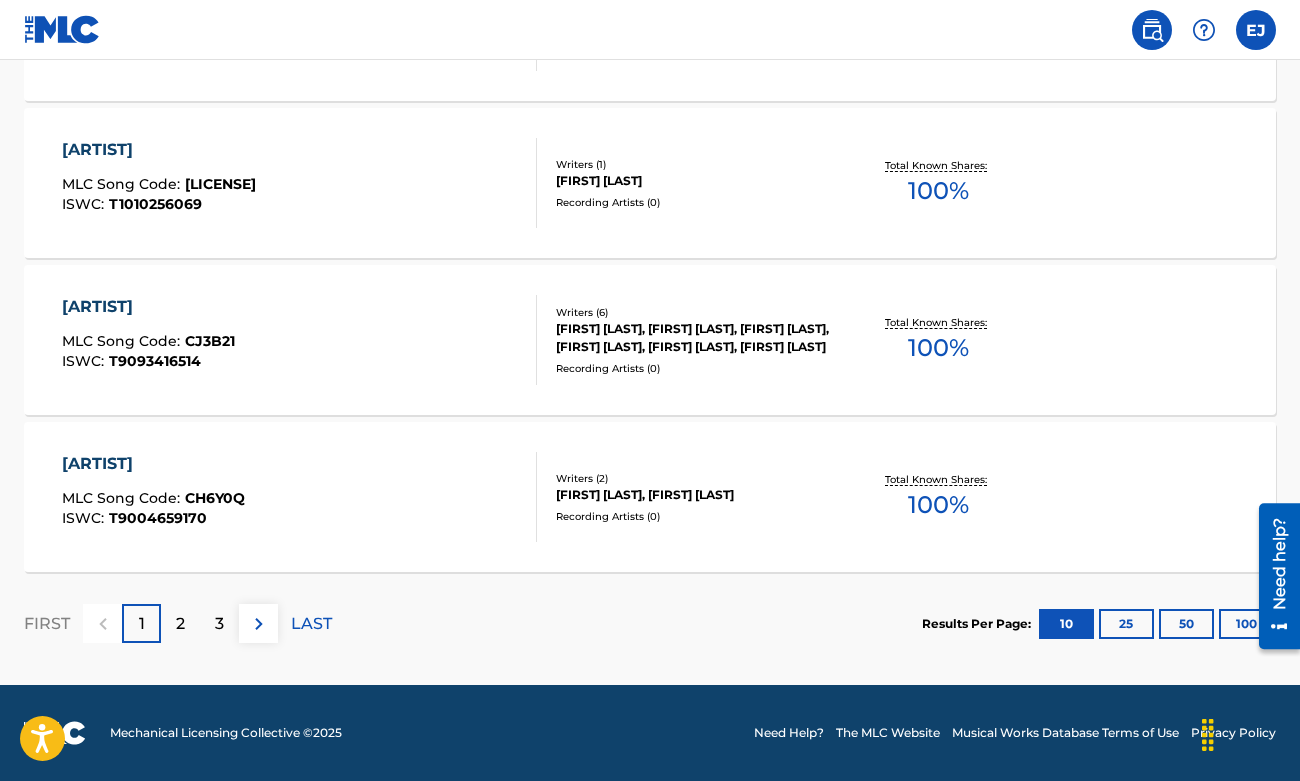 click on "100" at bounding box center [1246, 624] 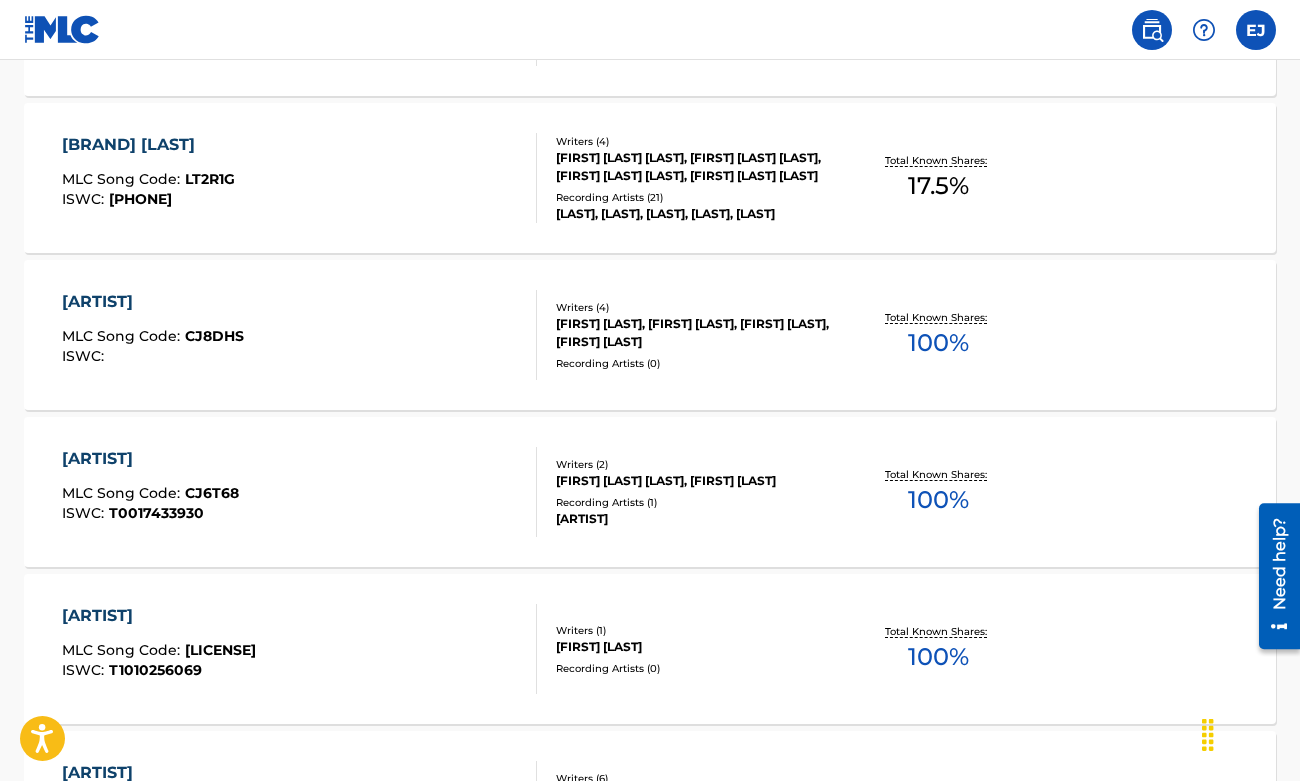 scroll, scrollTop: 0, scrollLeft: 0, axis: both 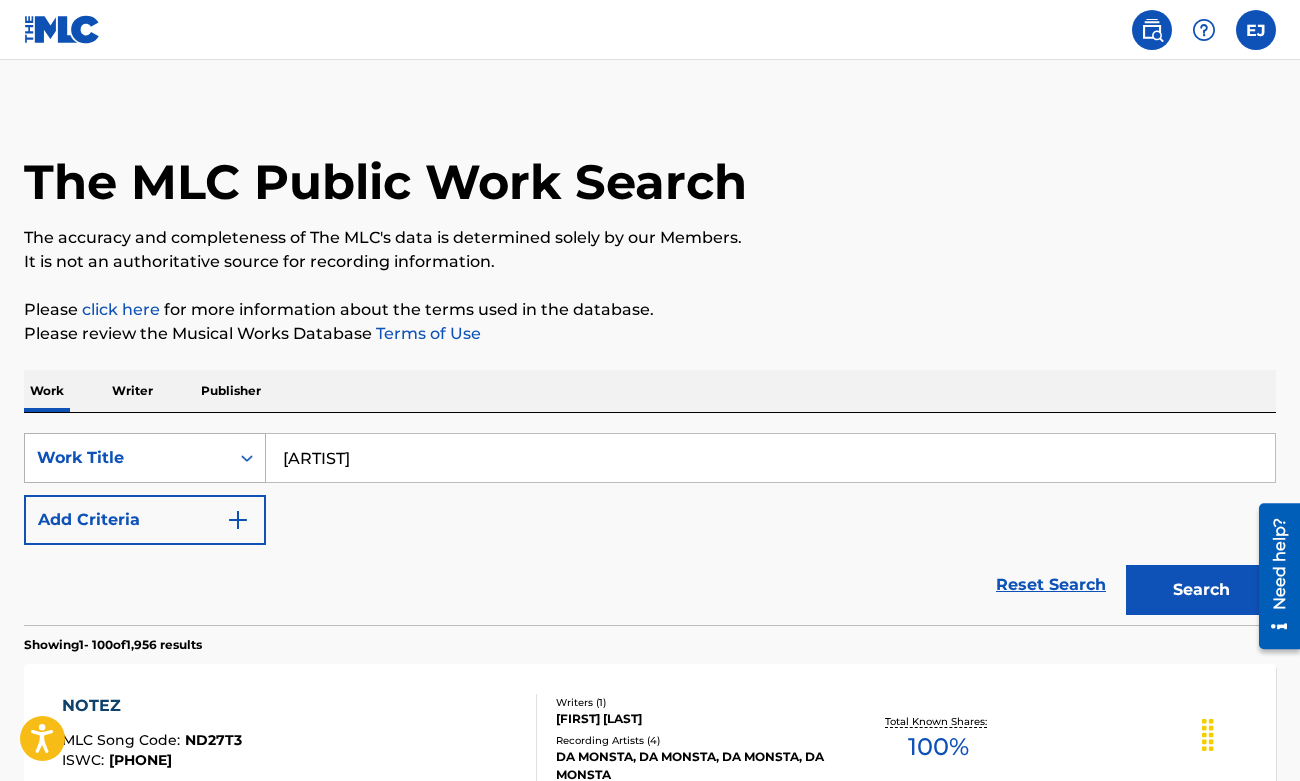 click at bounding box center (247, 458) 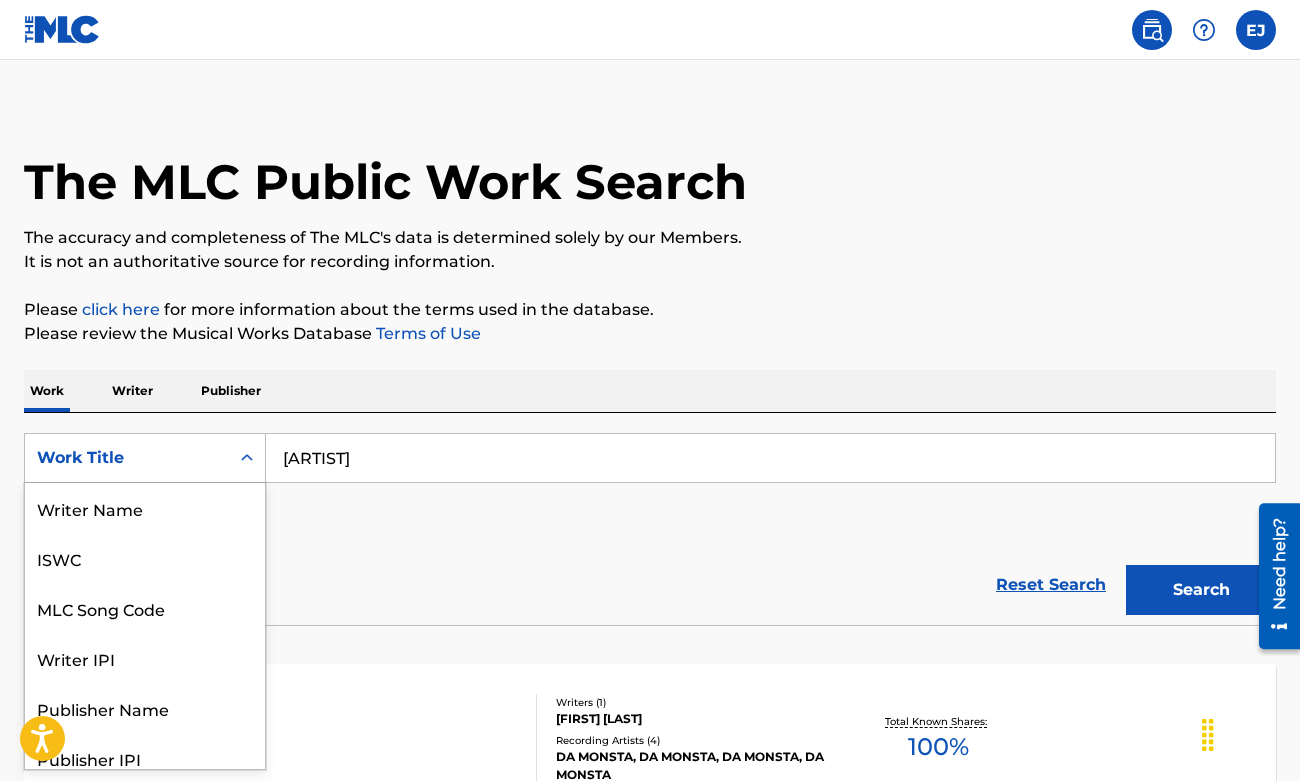 scroll, scrollTop: 14, scrollLeft: 0, axis: vertical 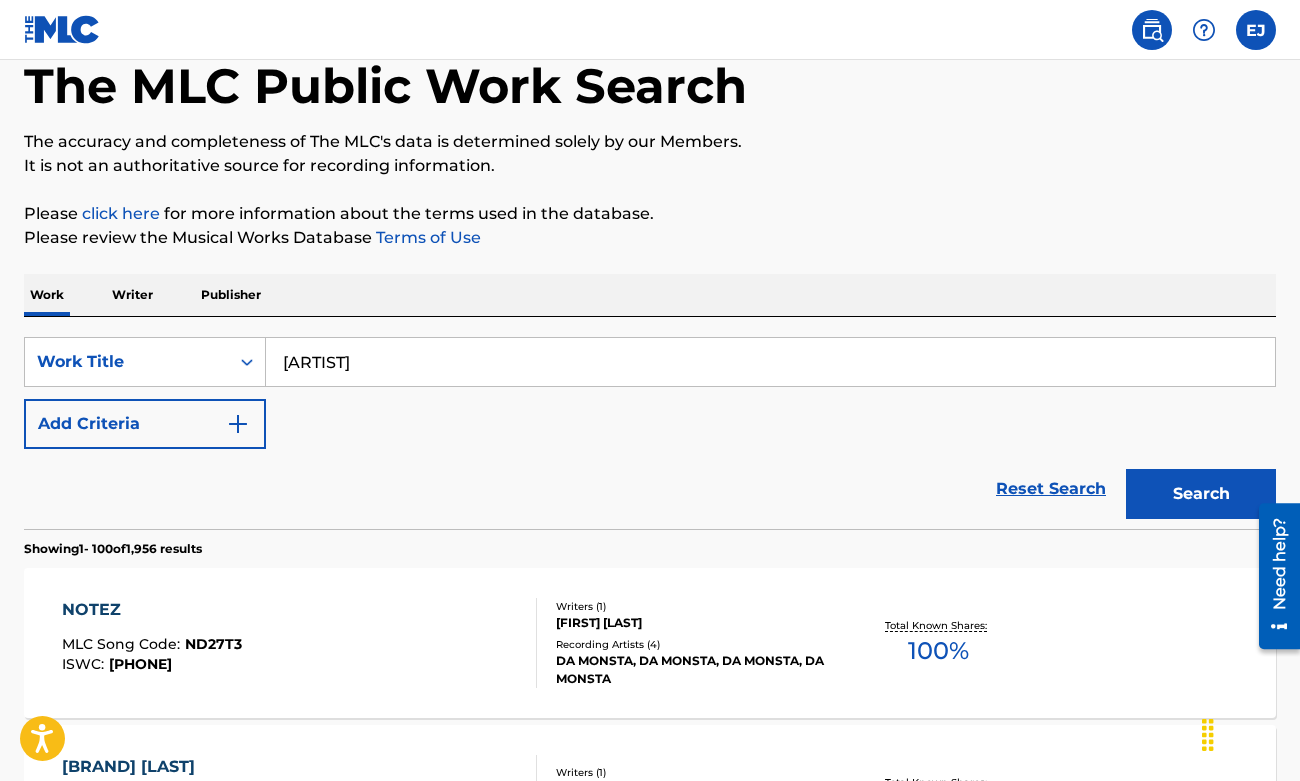 click on "[ARTIST]" at bounding box center [770, 362] 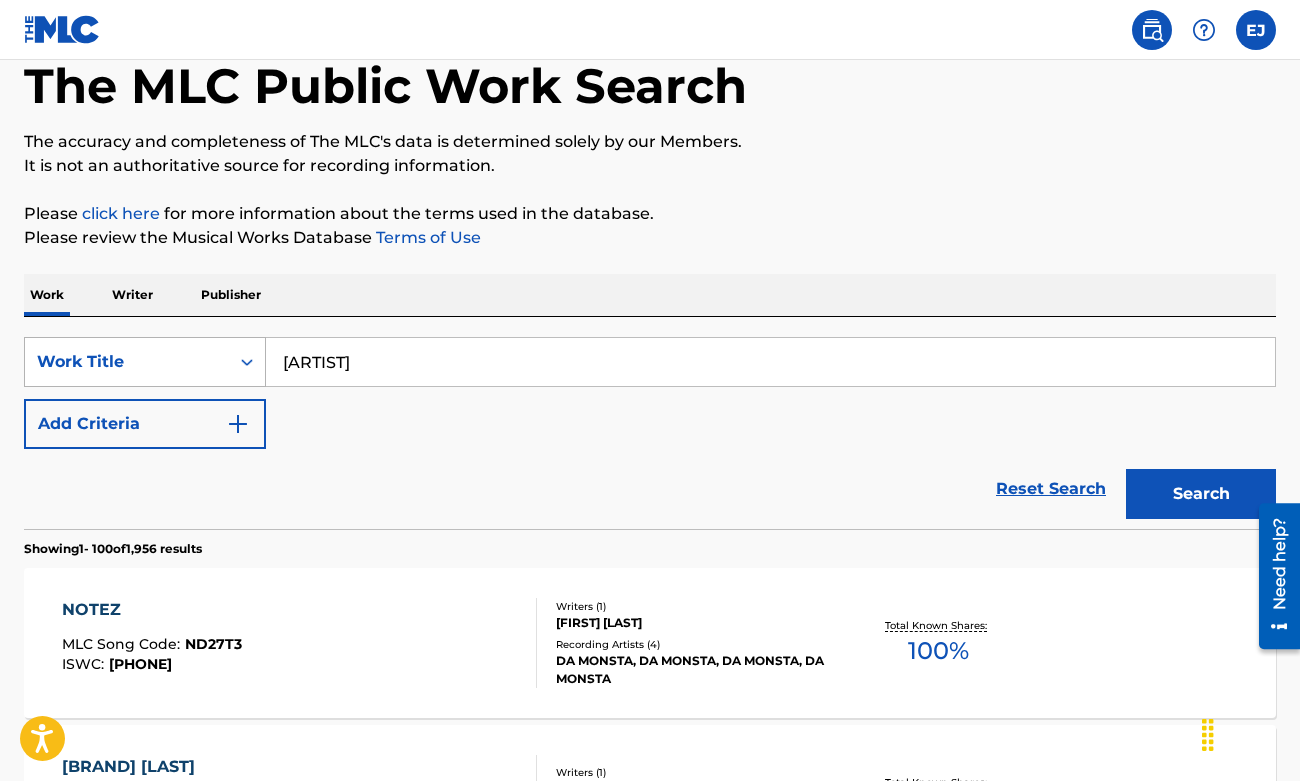 drag, startPoint x: 362, startPoint y: 367, endPoint x: 263, endPoint y: 347, distance: 101 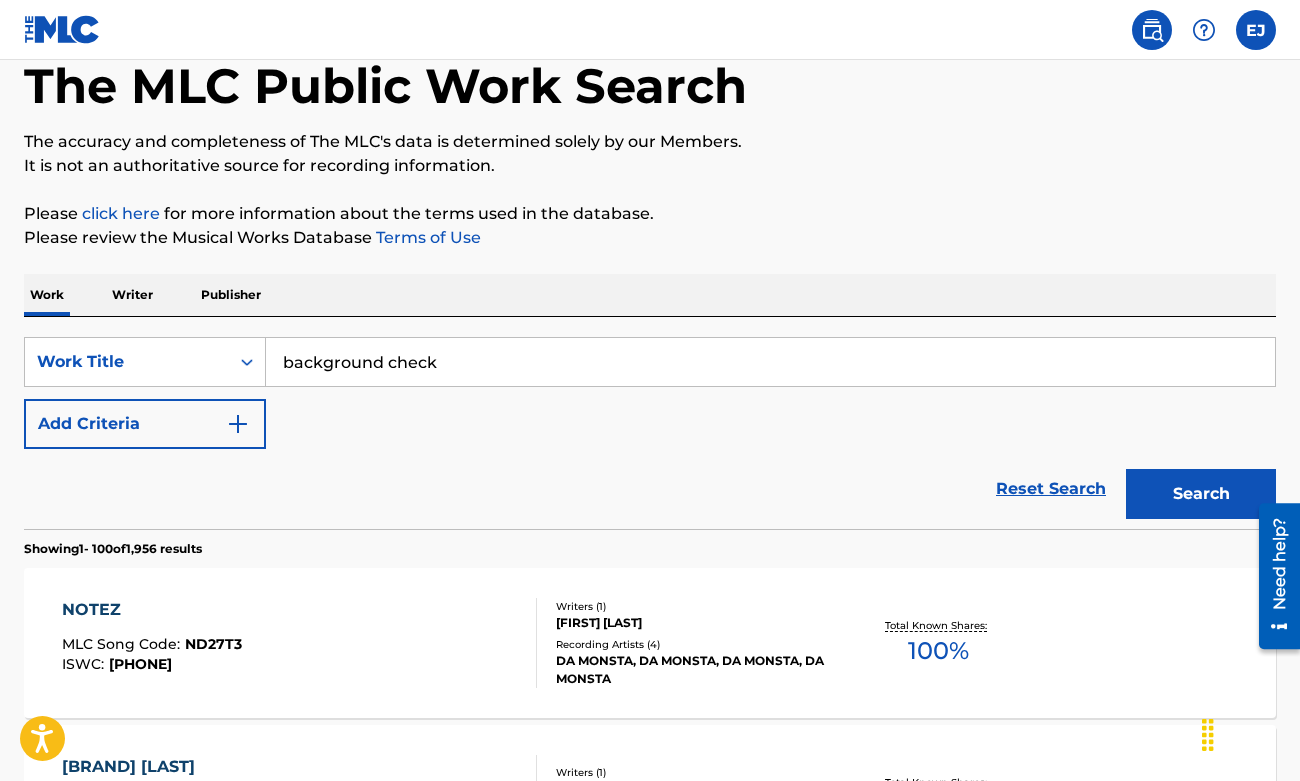 type on "background check" 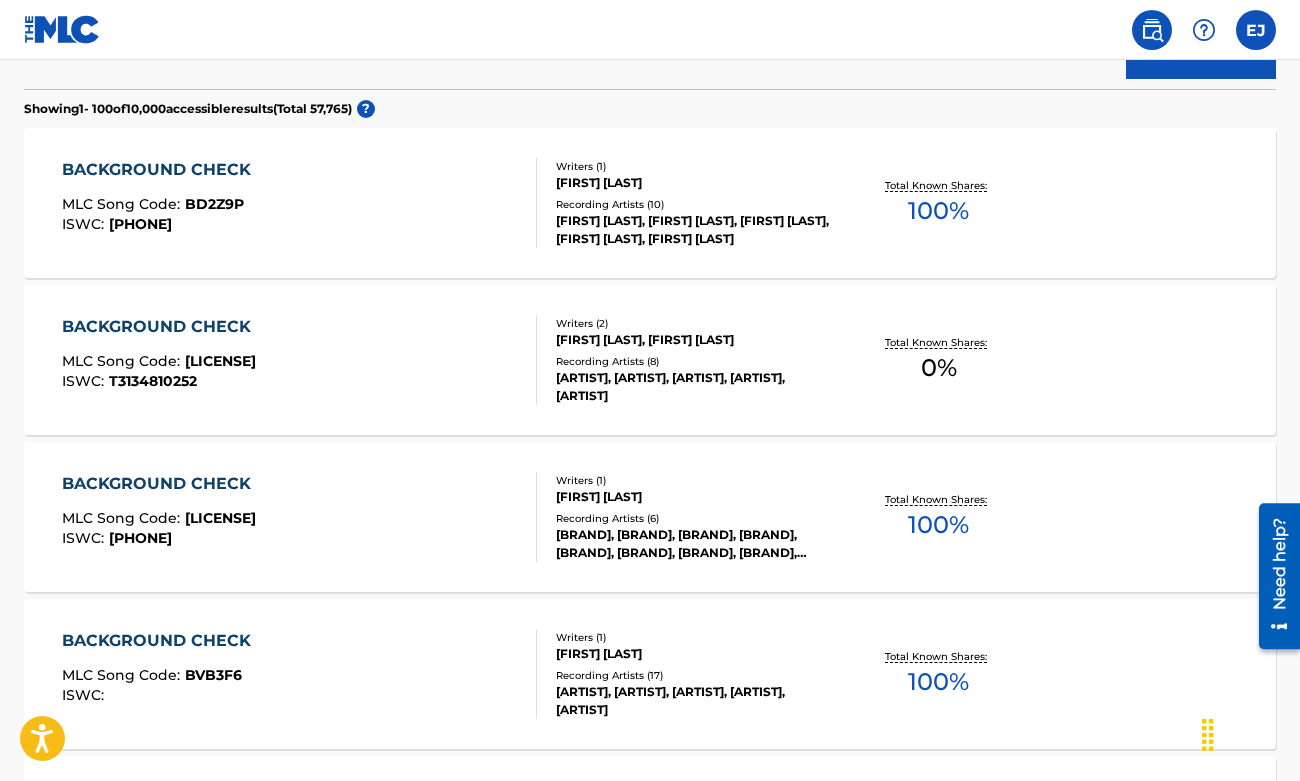 scroll, scrollTop: 542, scrollLeft: 0, axis: vertical 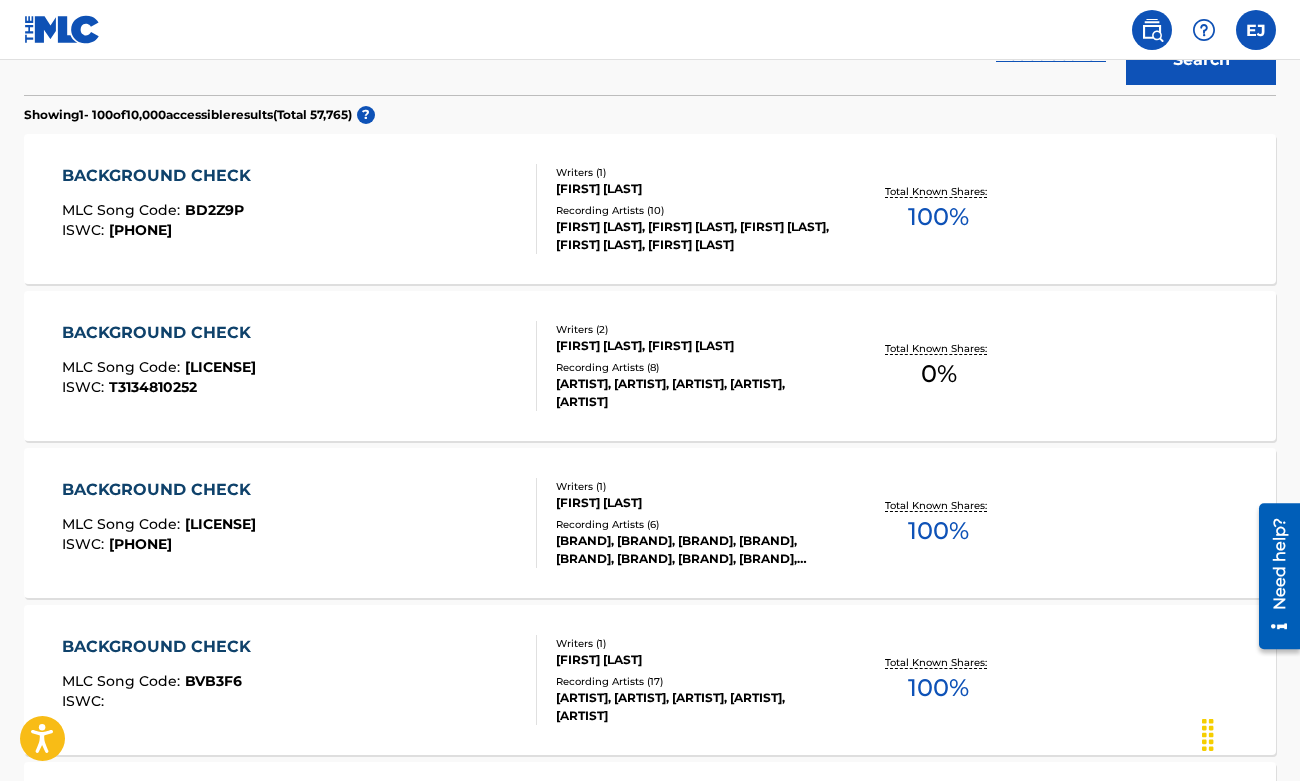 click on "BACKGROUND CHECK" at bounding box center (161, 490) 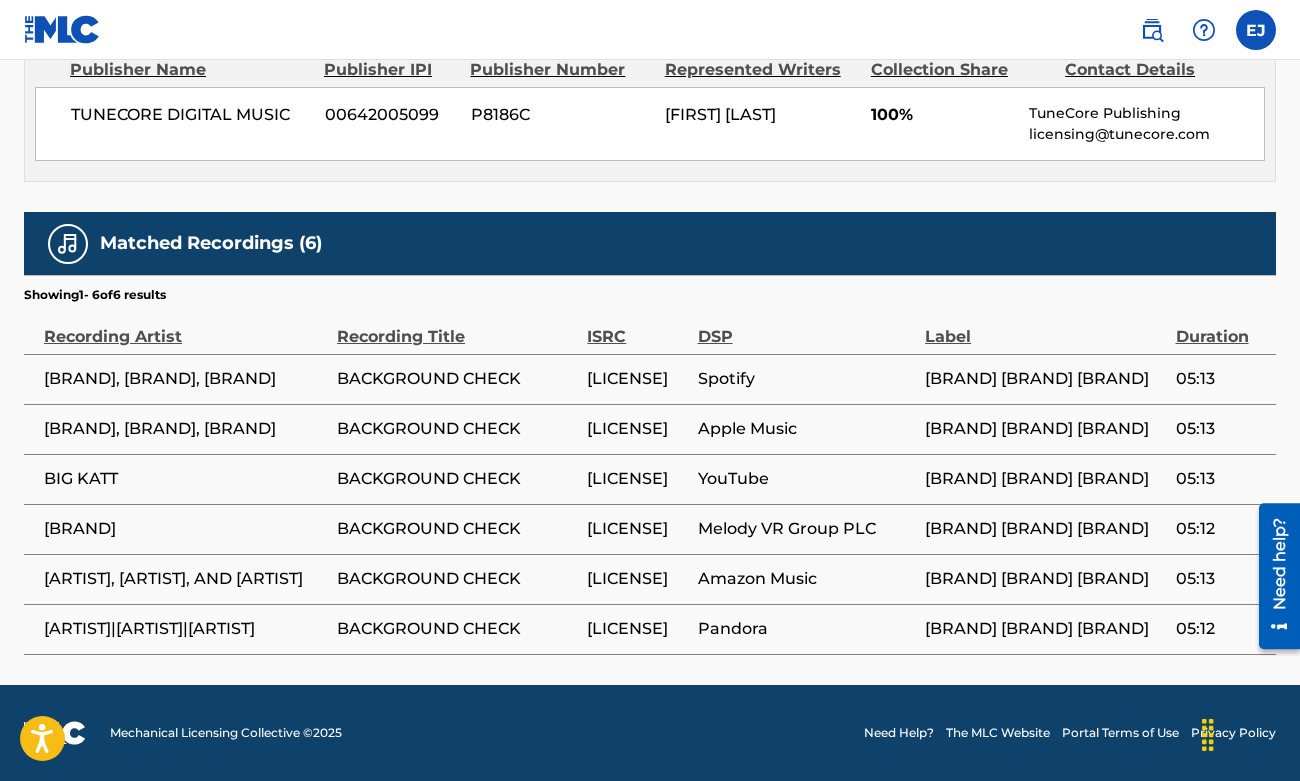scroll, scrollTop: 0, scrollLeft: 0, axis: both 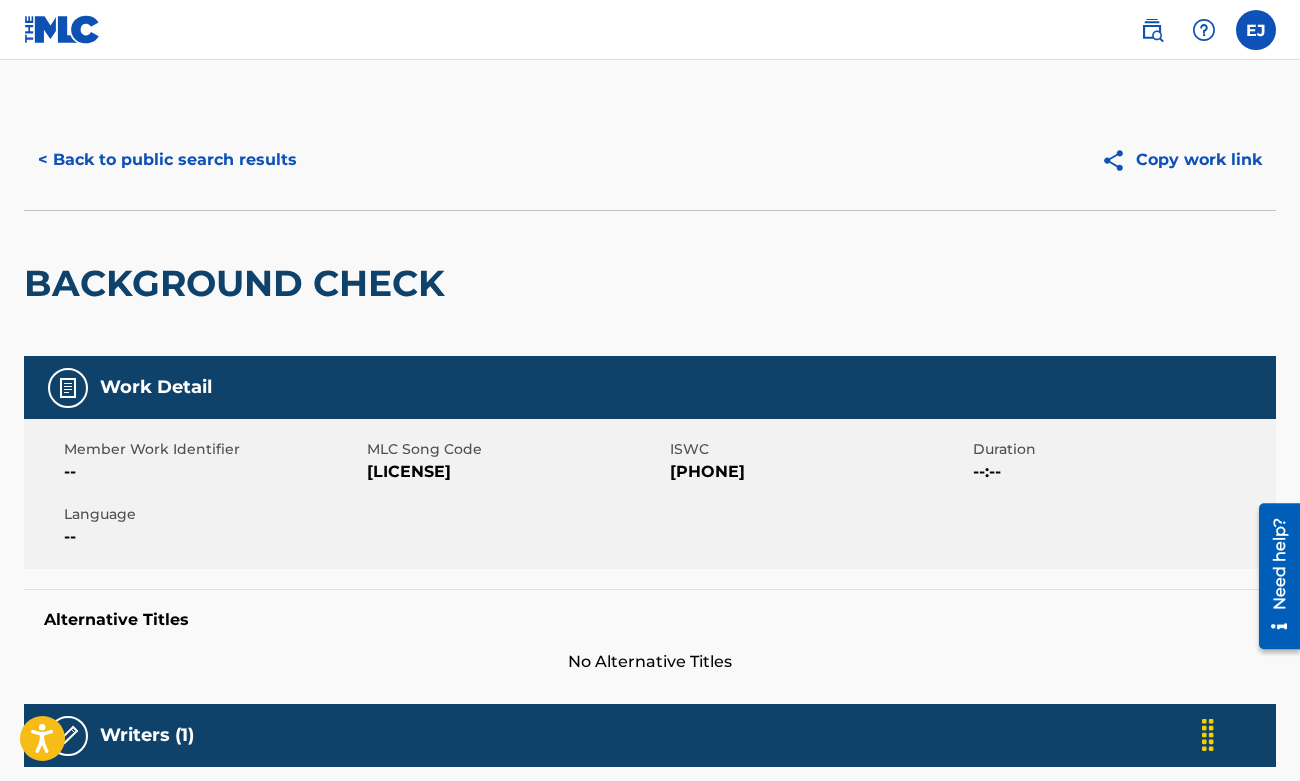 click on "< Back to public search results" at bounding box center (167, 160) 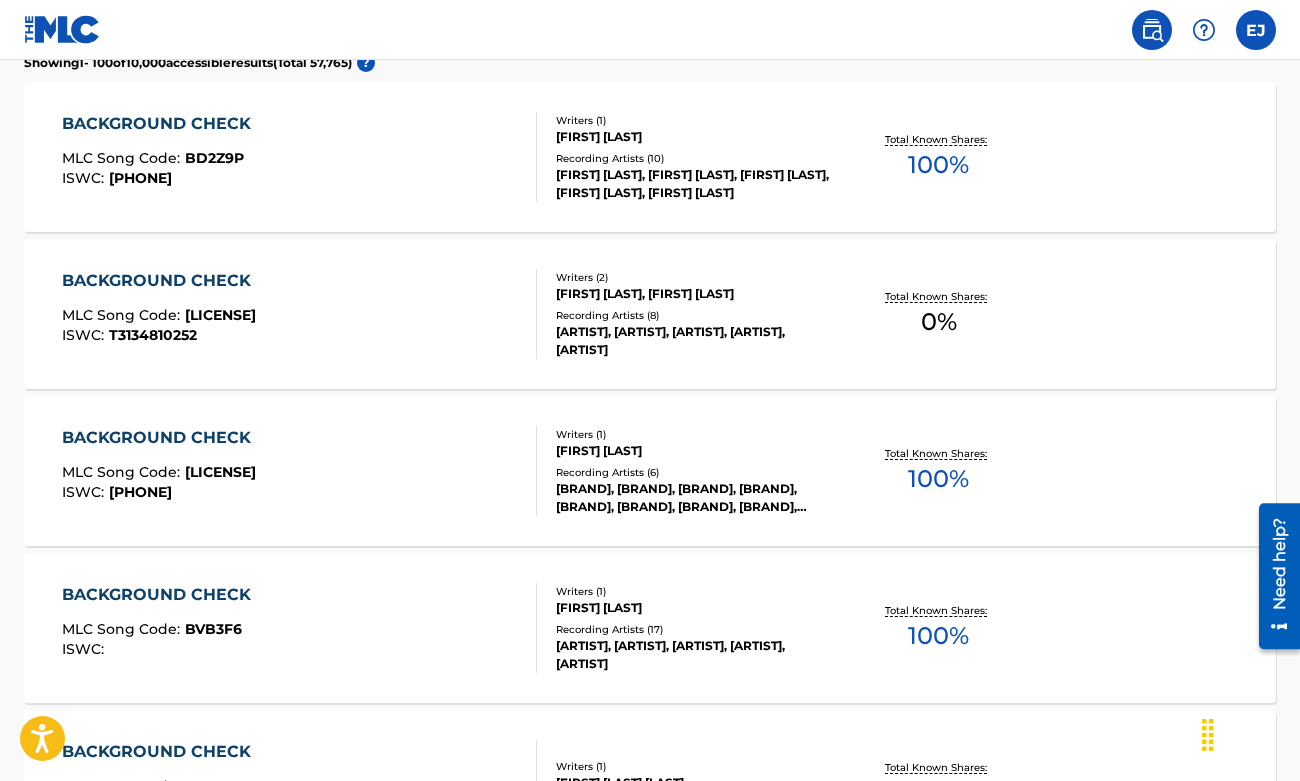 scroll, scrollTop: 0, scrollLeft: 0, axis: both 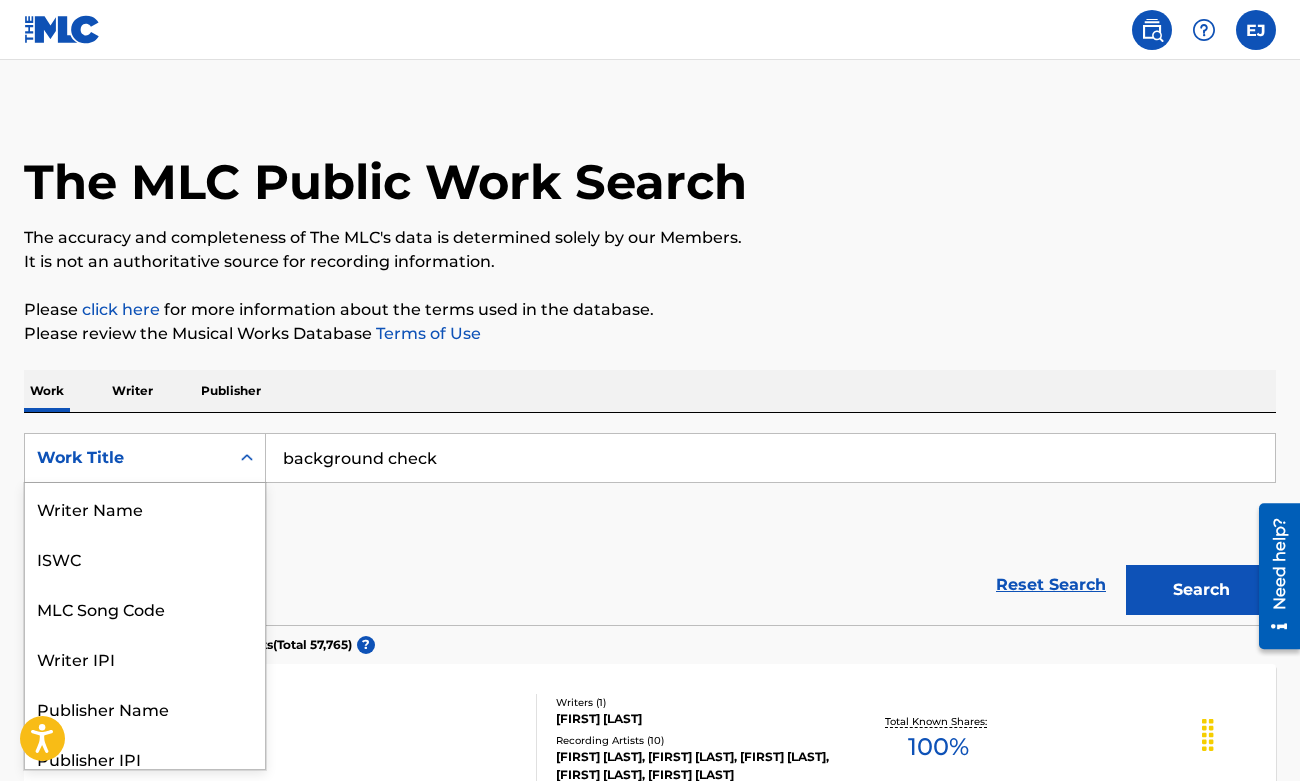 click at bounding box center (247, 458) 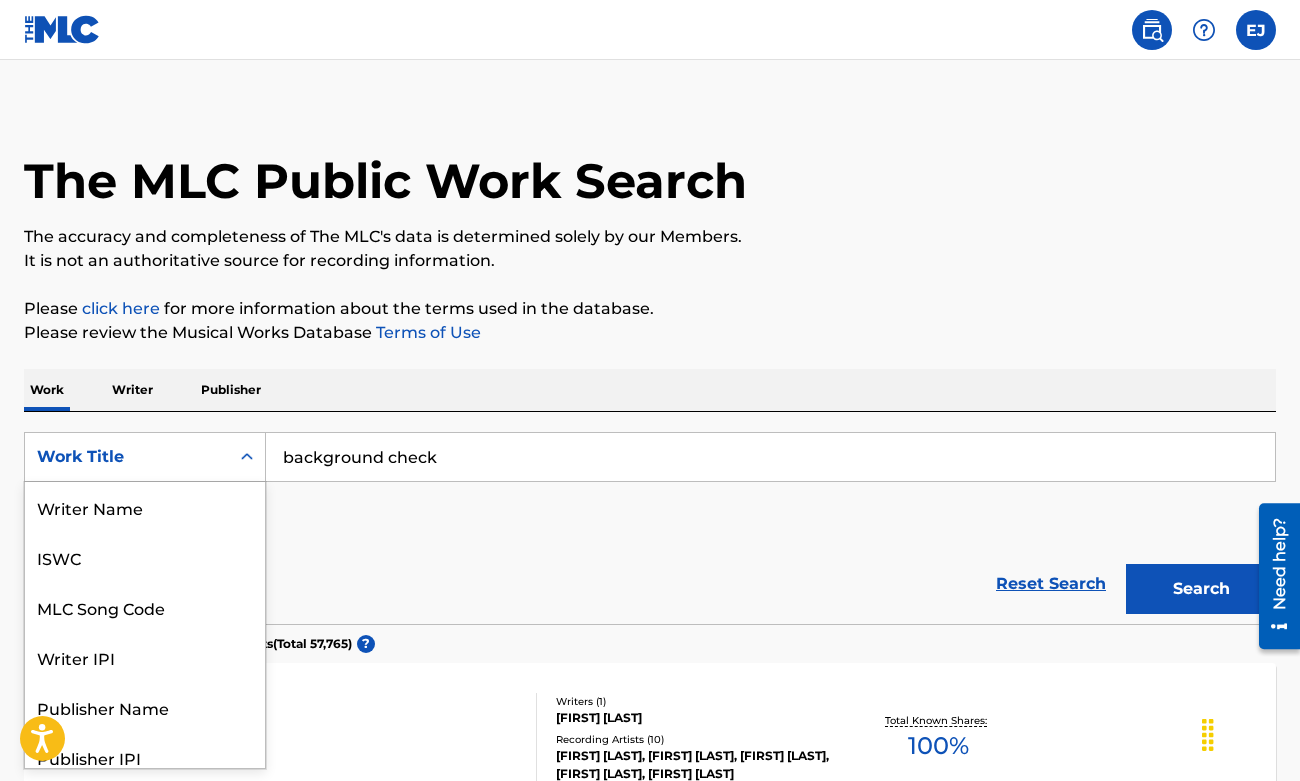 scroll, scrollTop: 100, scrollLeft: 0, axis: vertical 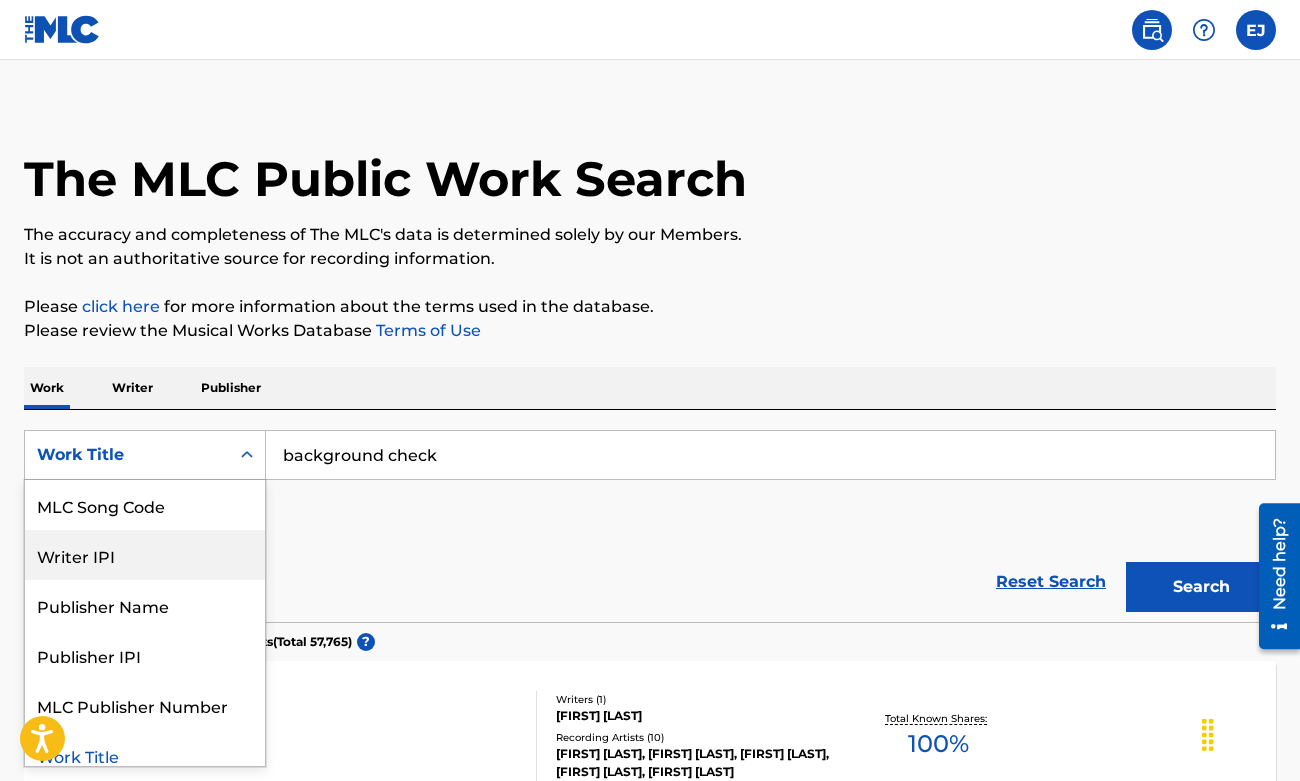 click on "Writer IPI" at bounding box center [145, 555] 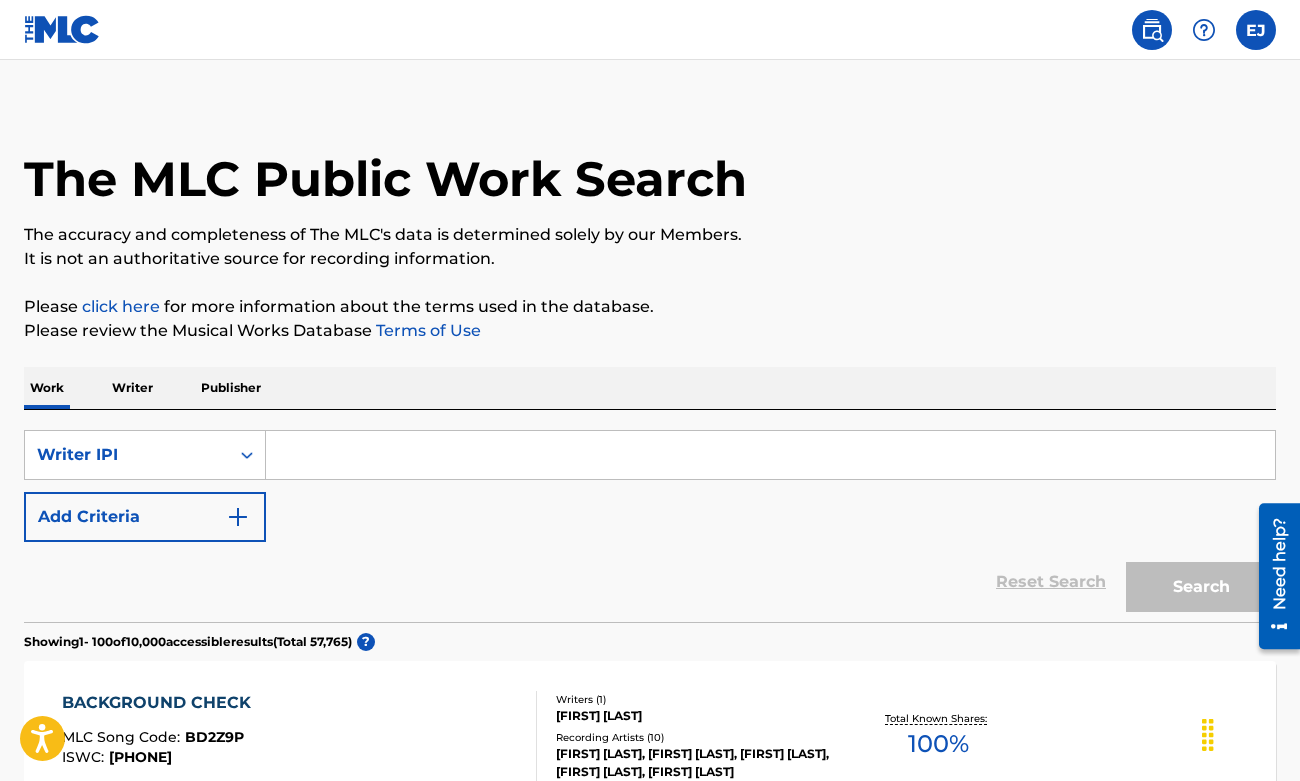 click at bounding box center [770, 455] 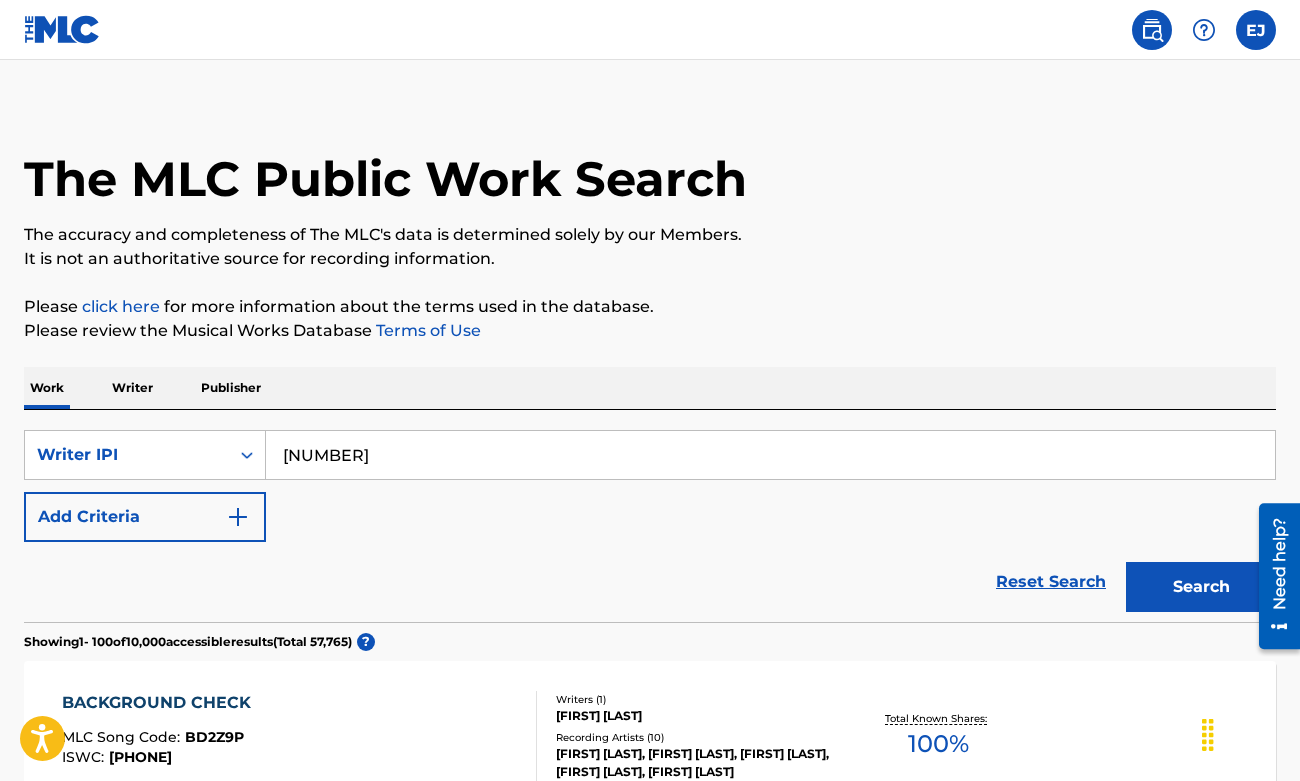 type on "[NUMBER]" 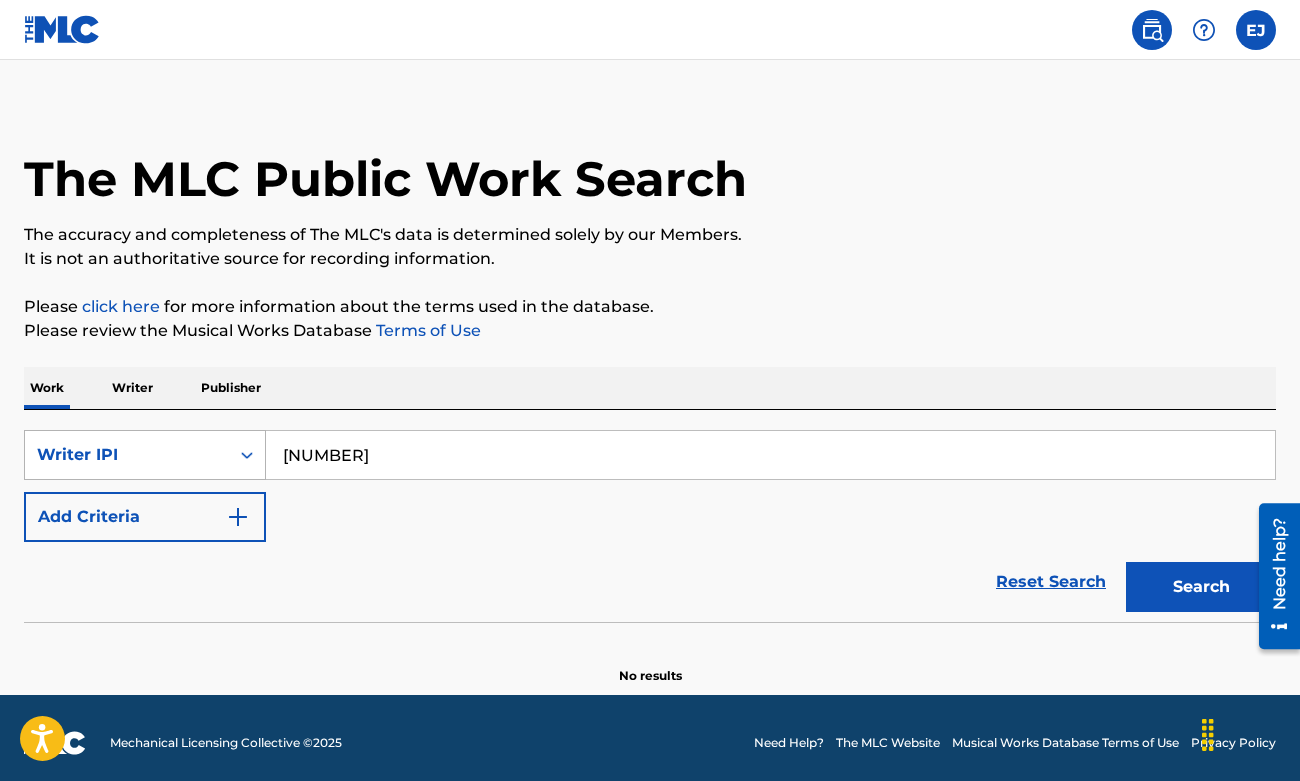 click 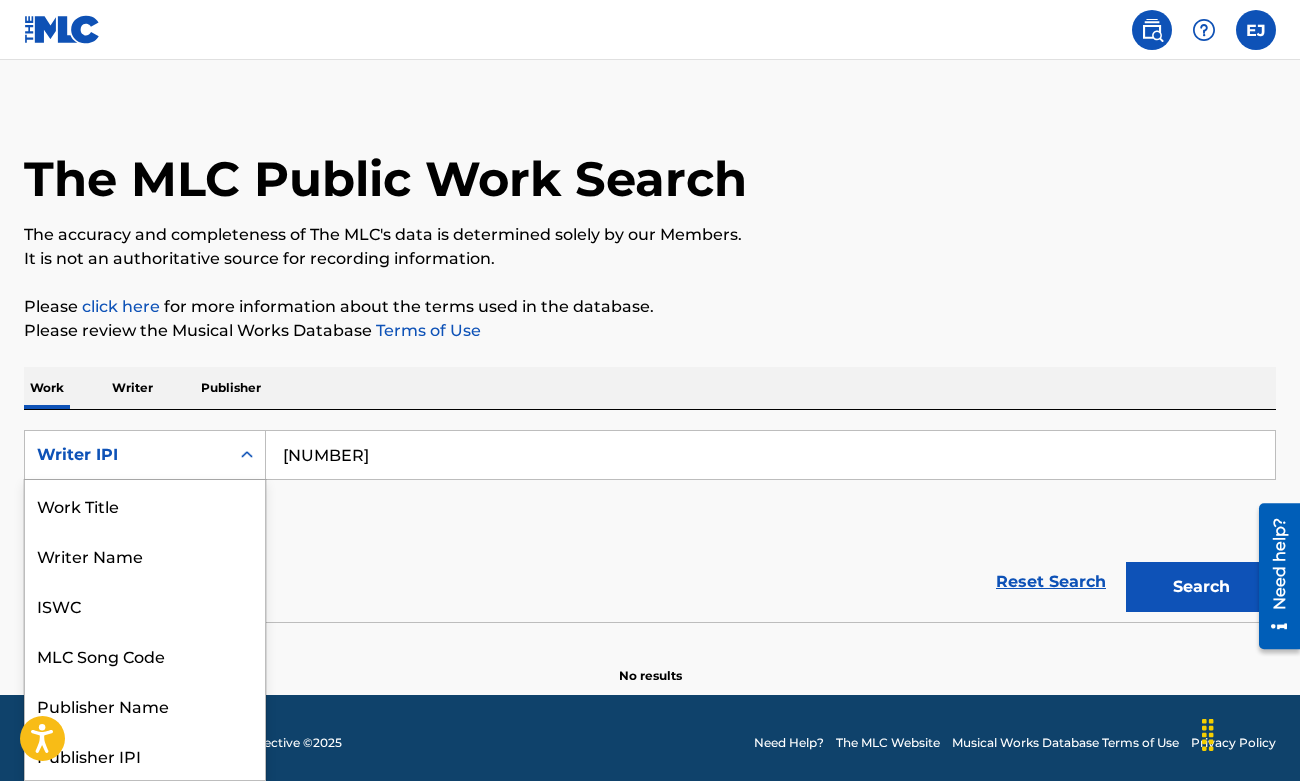 scroll, scrollTop: 100, scrollLeft: 0, axis: vertical 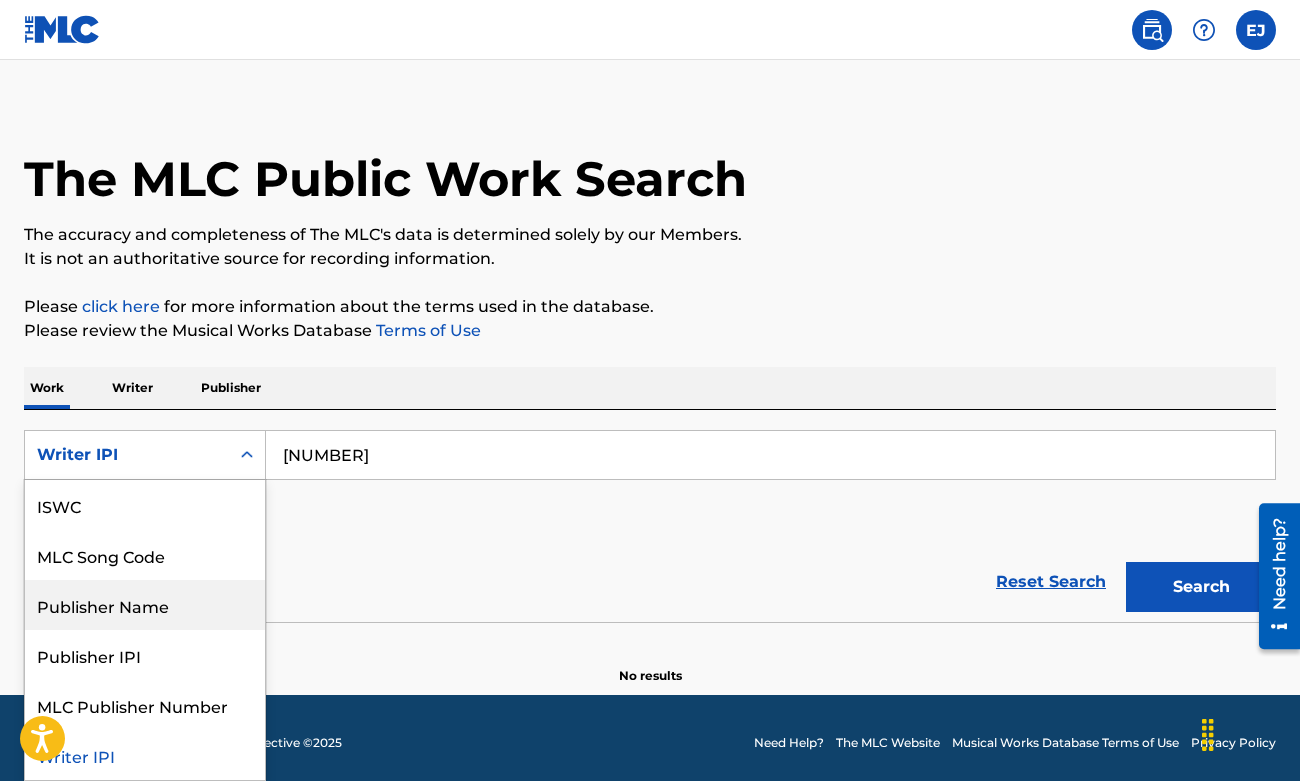 click on "Publisher Name" at bounding box center [145, 605] 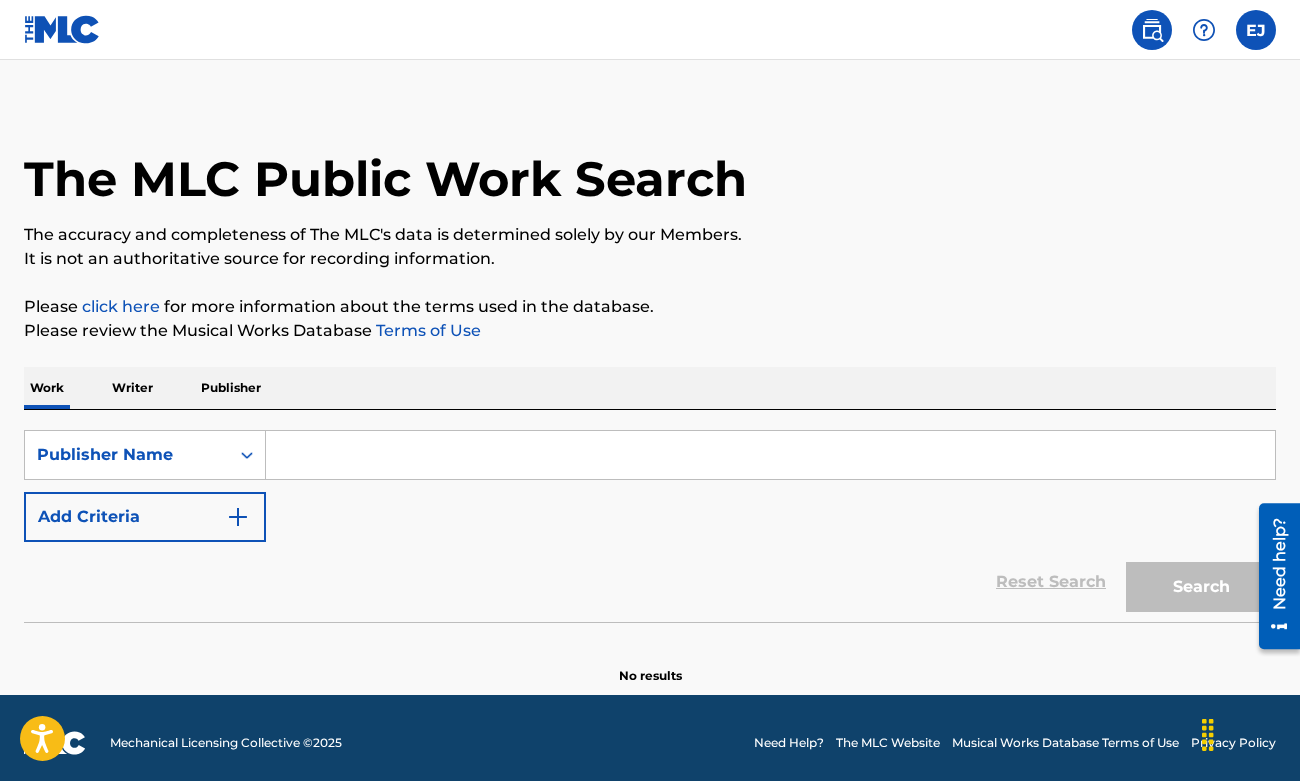 click at bounding box center (770, 455) 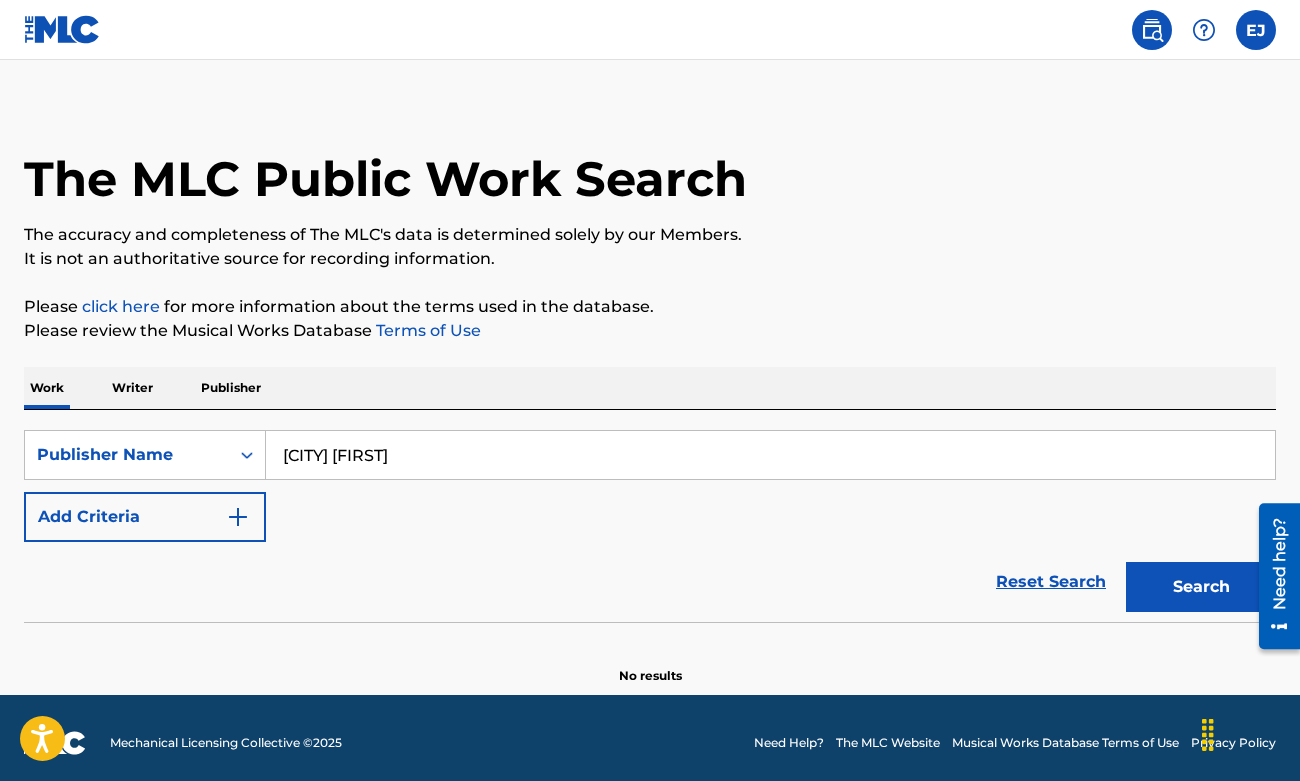 click on "Search" at bounding box center [1201, 587] 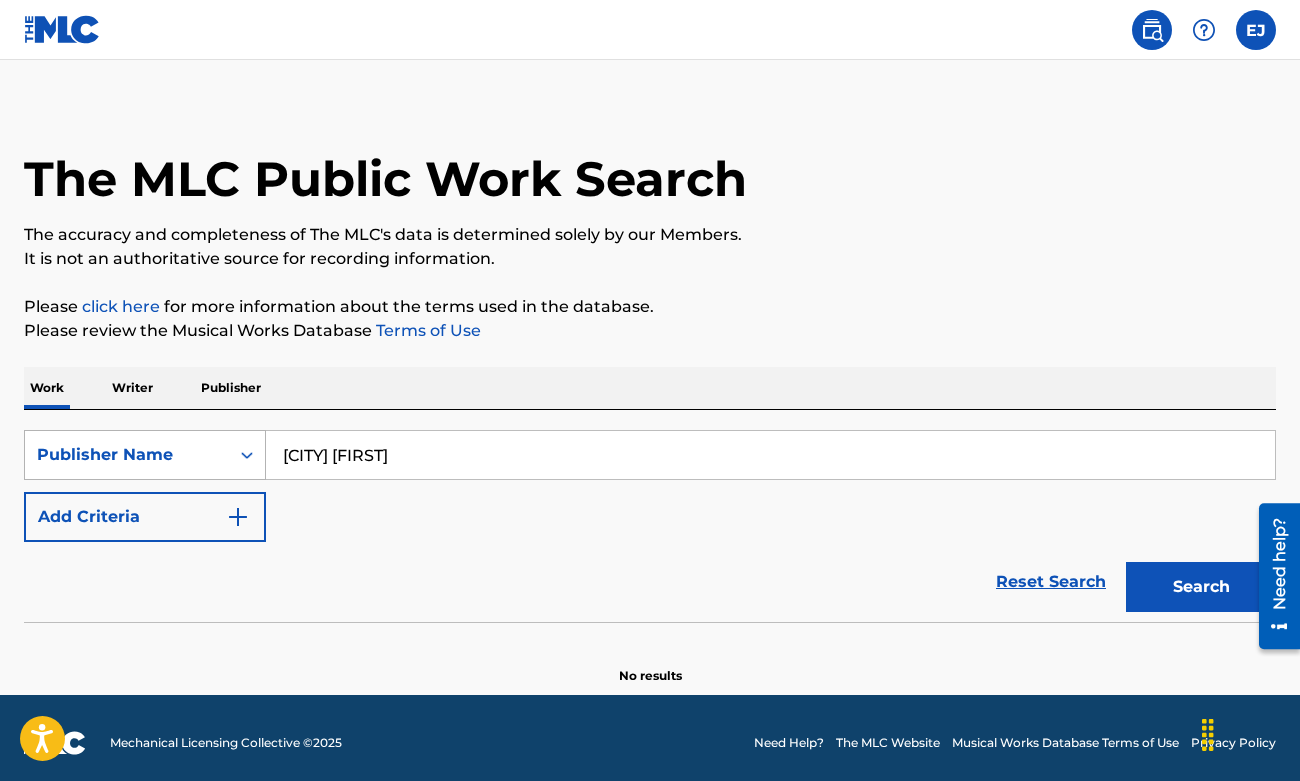 drag, startPoint x: 395, startPoint y: 457, endPoint x: 198, endPoint y: 453, distance: 197.0406 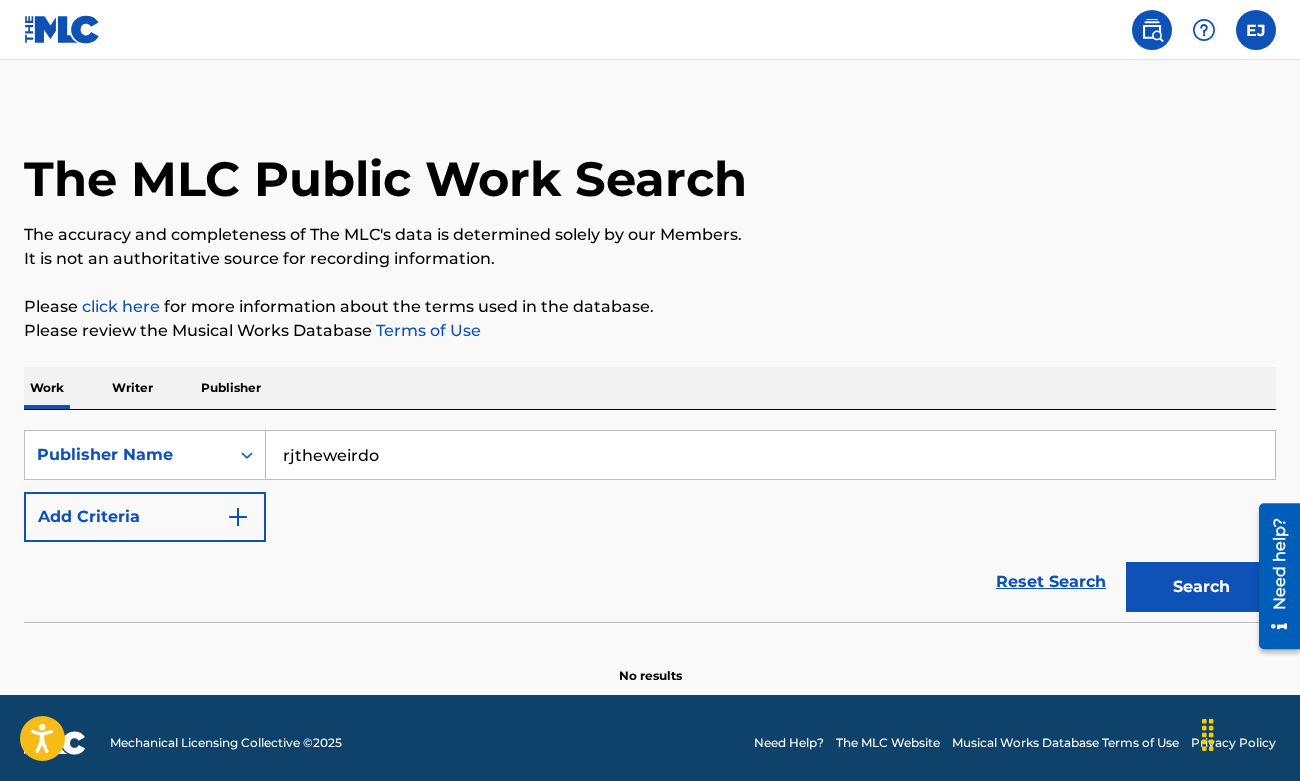 click on "Search" at bounding box center (1201, 587) 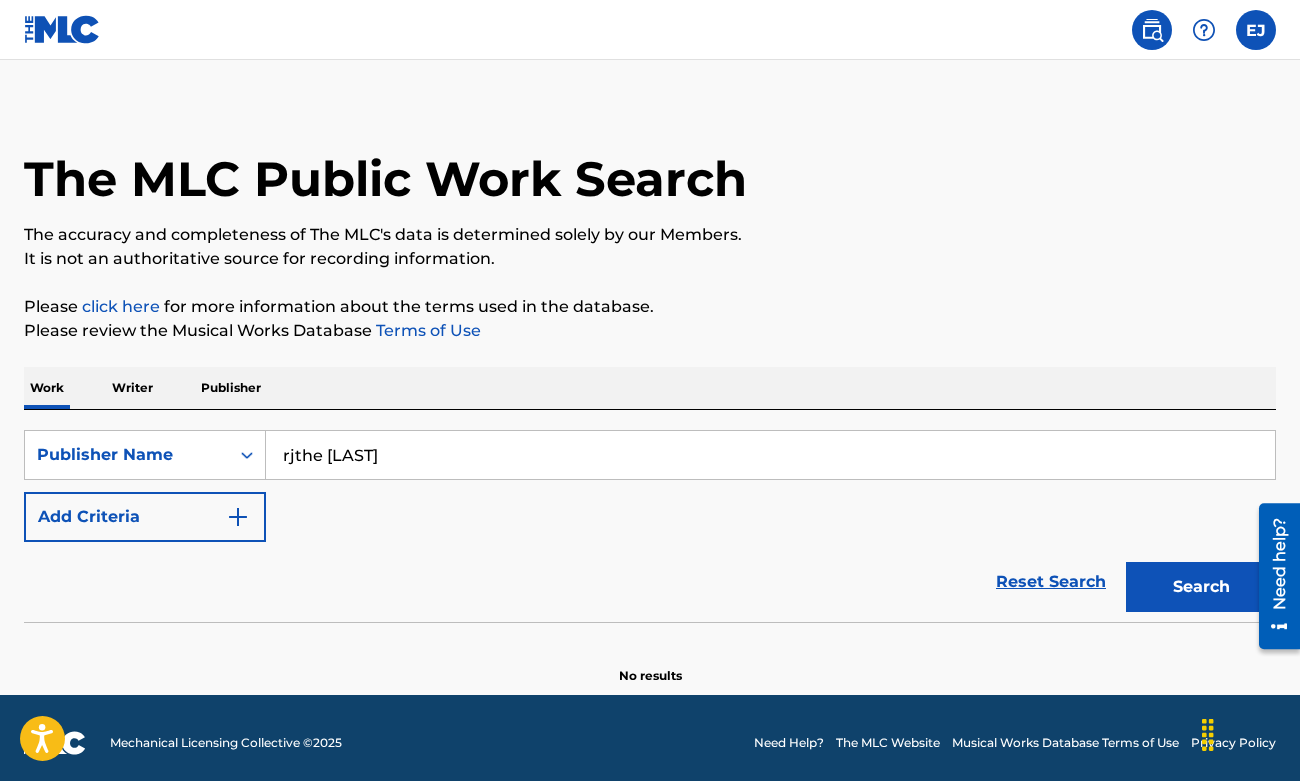 click on "rjthe [LAST]" at bounding box center (770, 455) 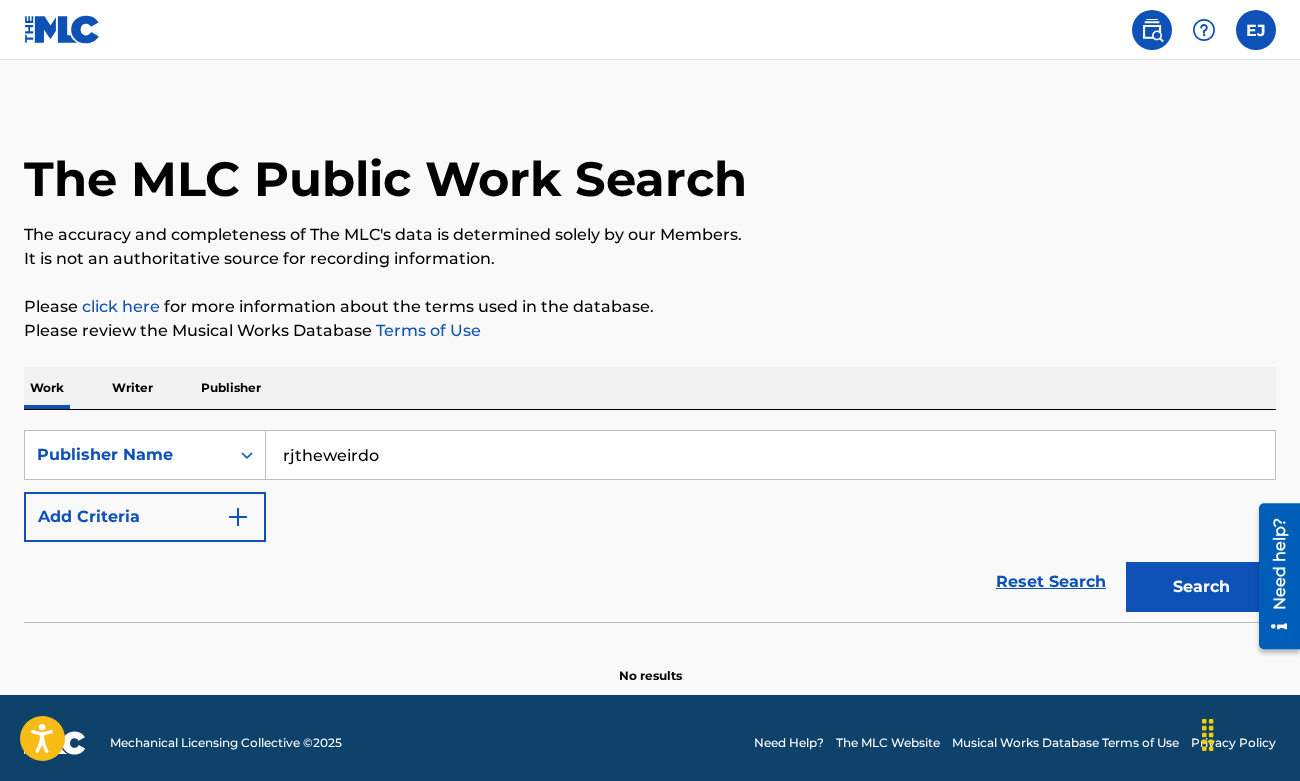 type on "rjtheweirdo" 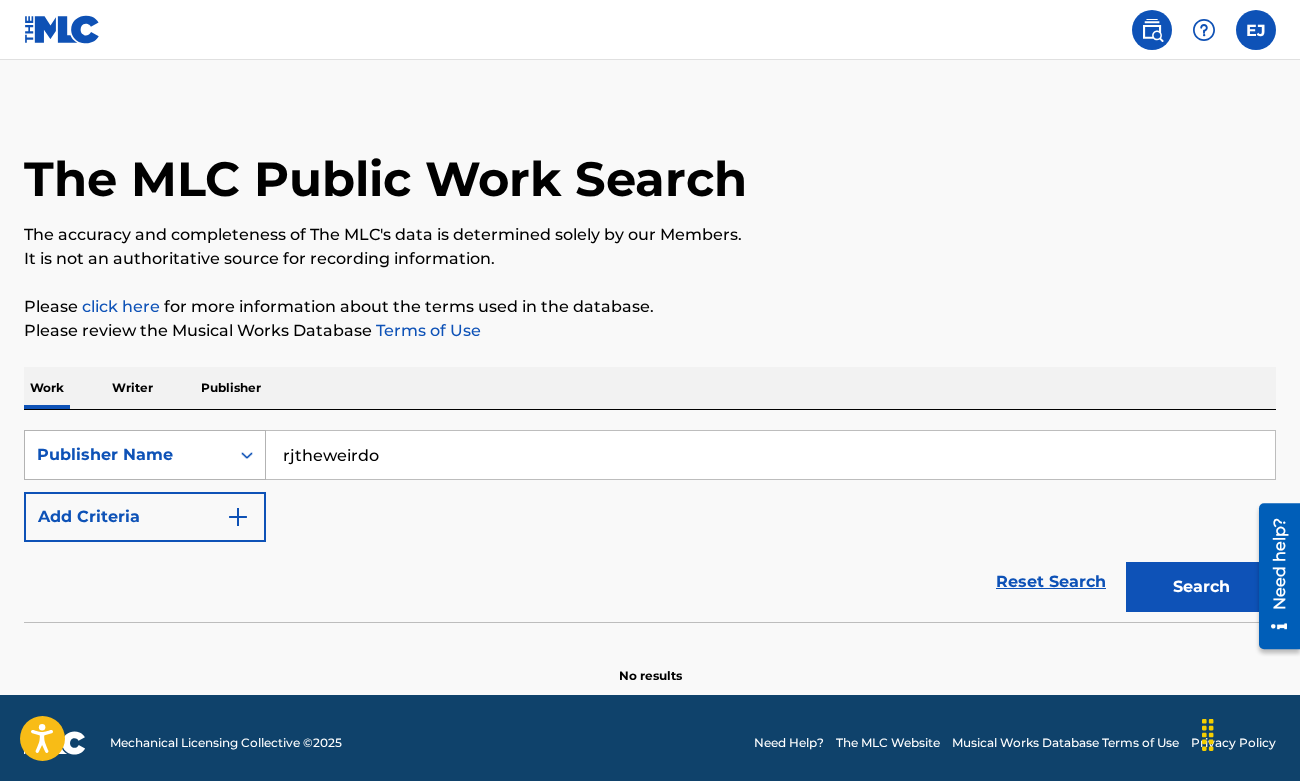 click at bounding box center [247, 455] 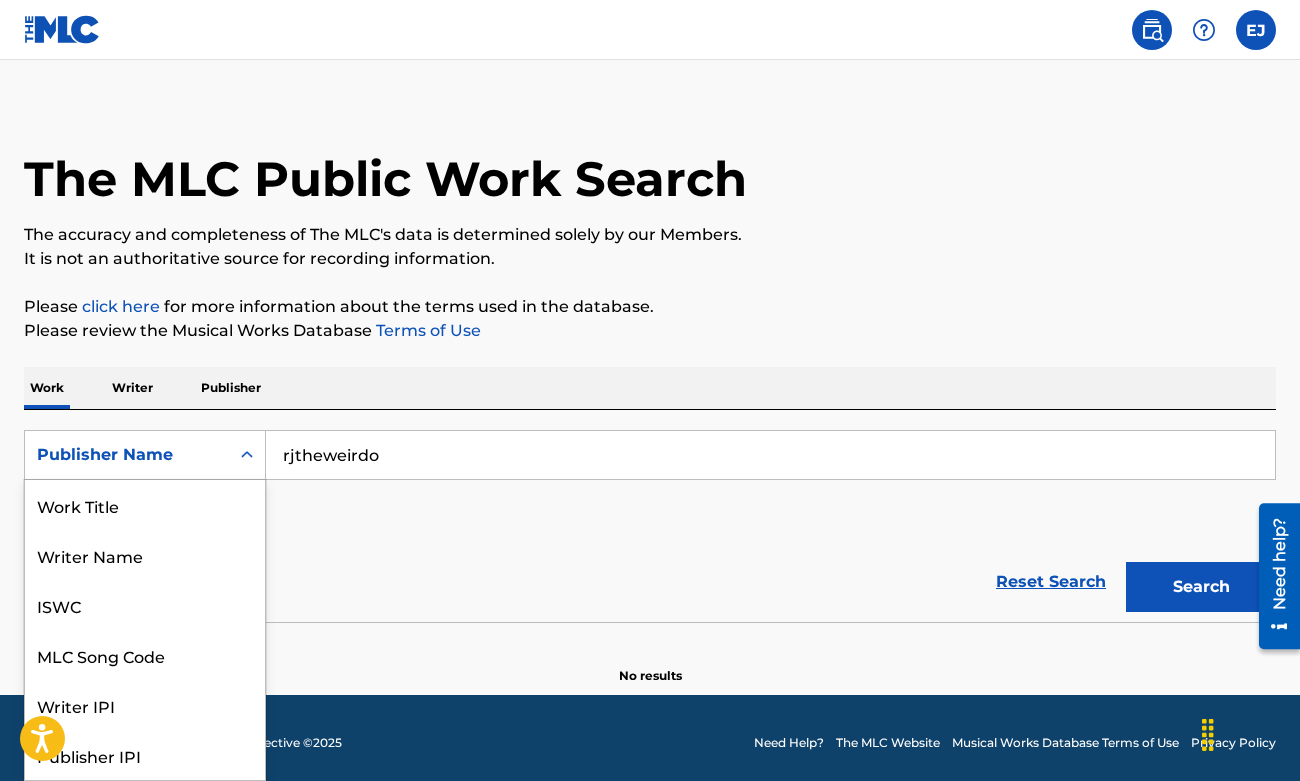 scroll, scrollTop: 100, scrollLeft: 0, axis: vertical 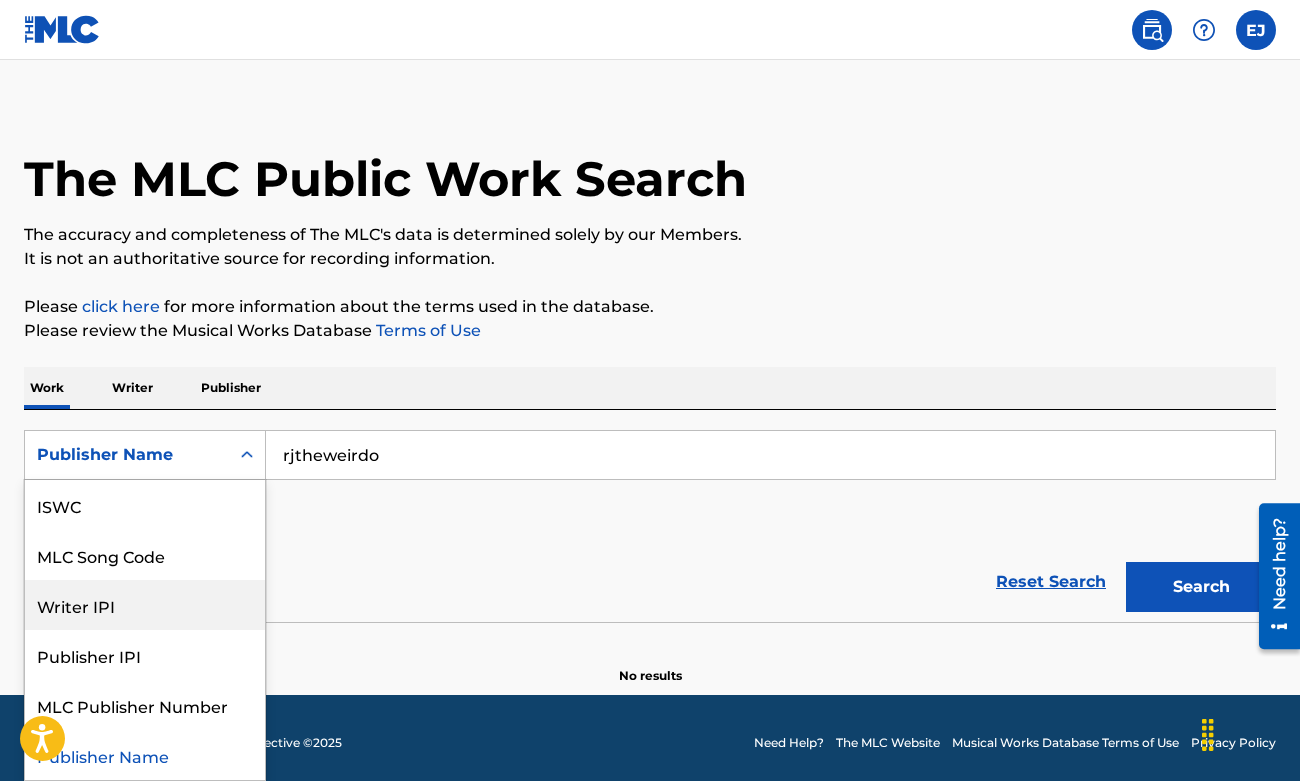 drag, startPoint x: 206, startPoint y: 549, endPoint x: 184, endPoint y: 619, distance: 73.37575 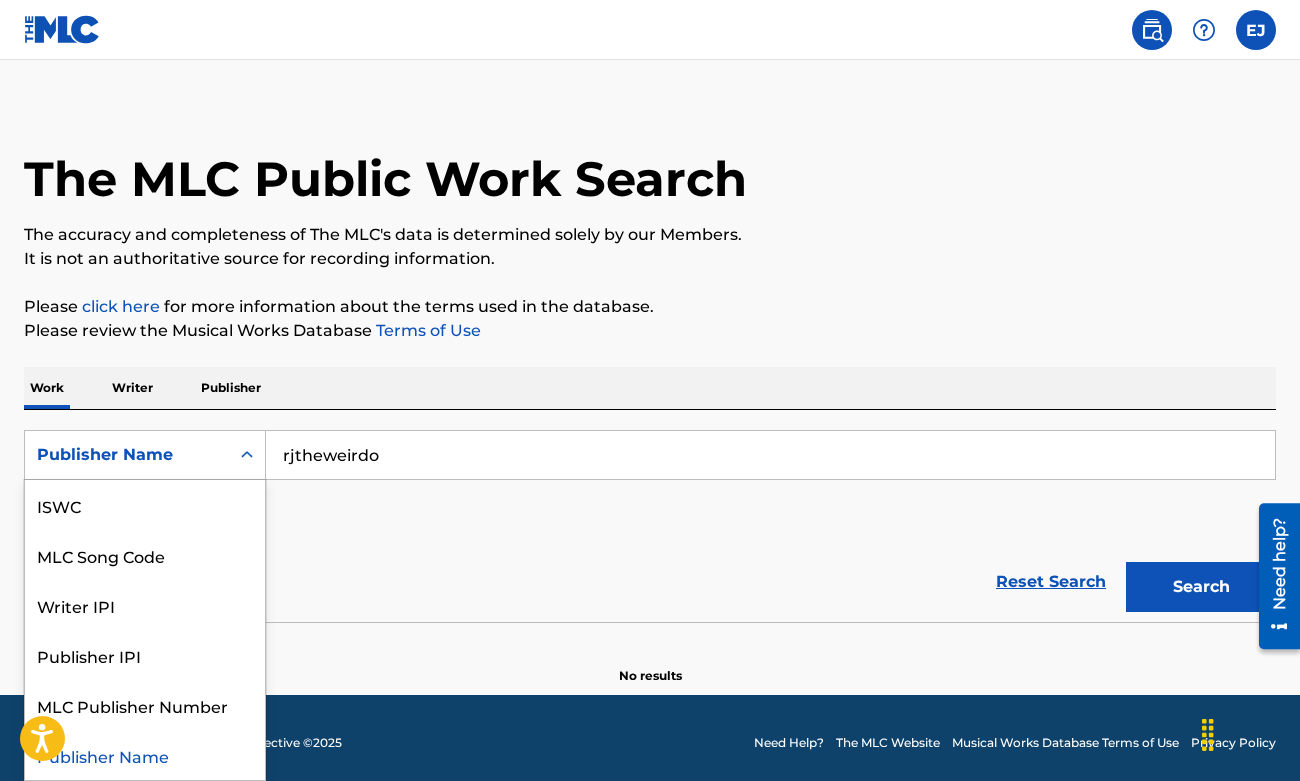 click on "Publisher Name" at bounding box center [145, 755] 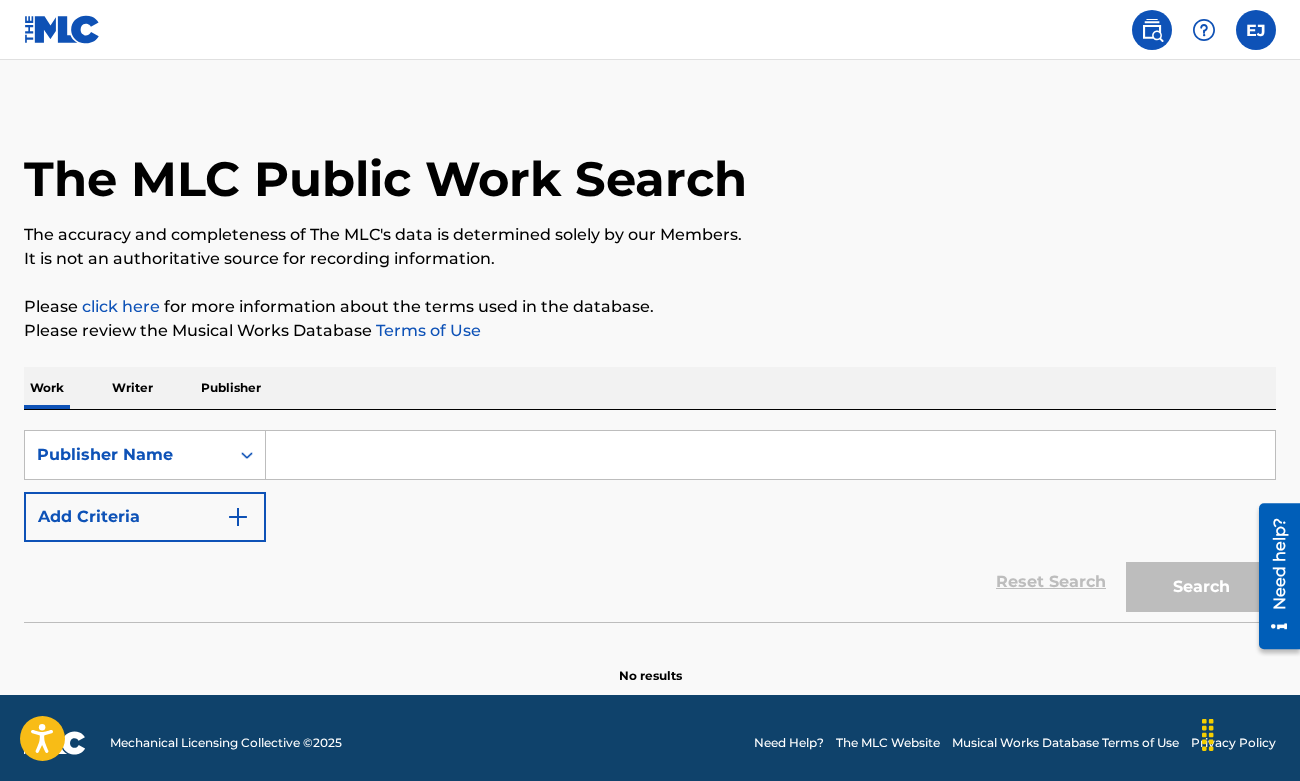 click at bounding box center [770, 455] 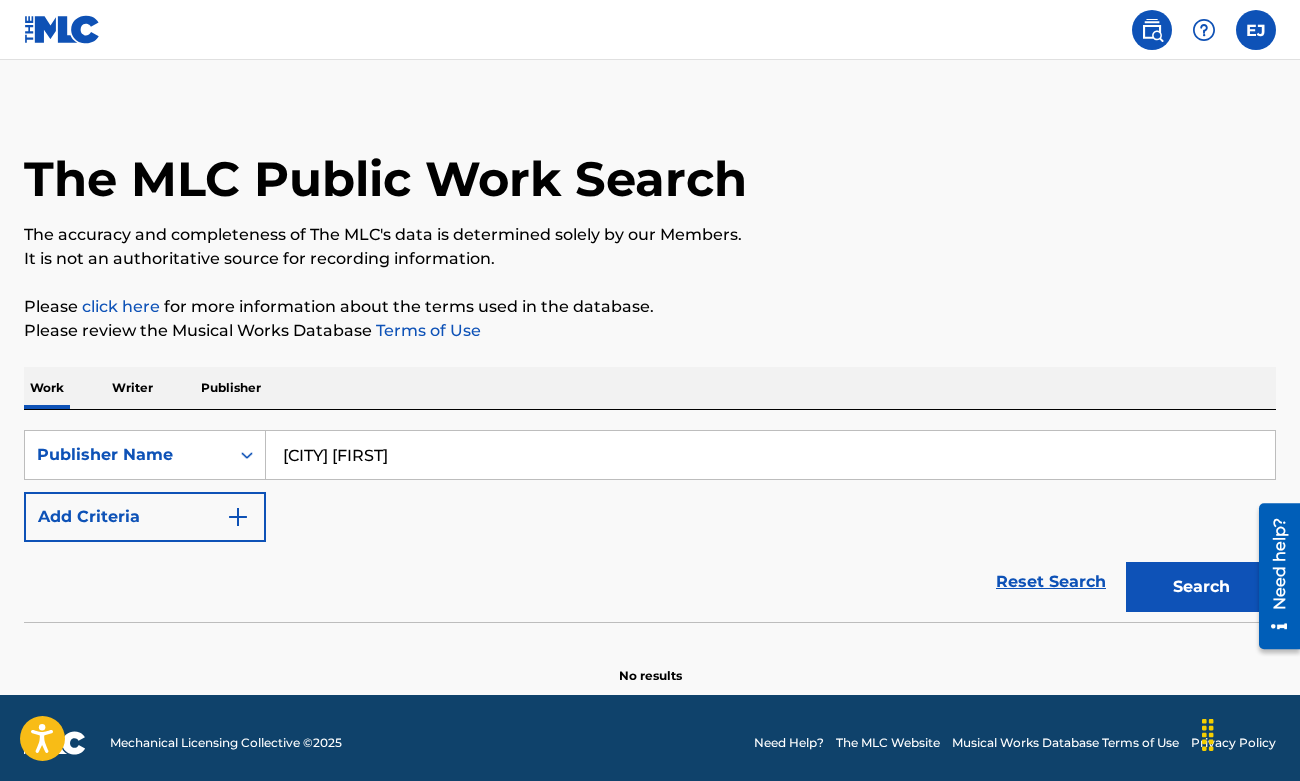 type on "[CITY] [FIRST]" 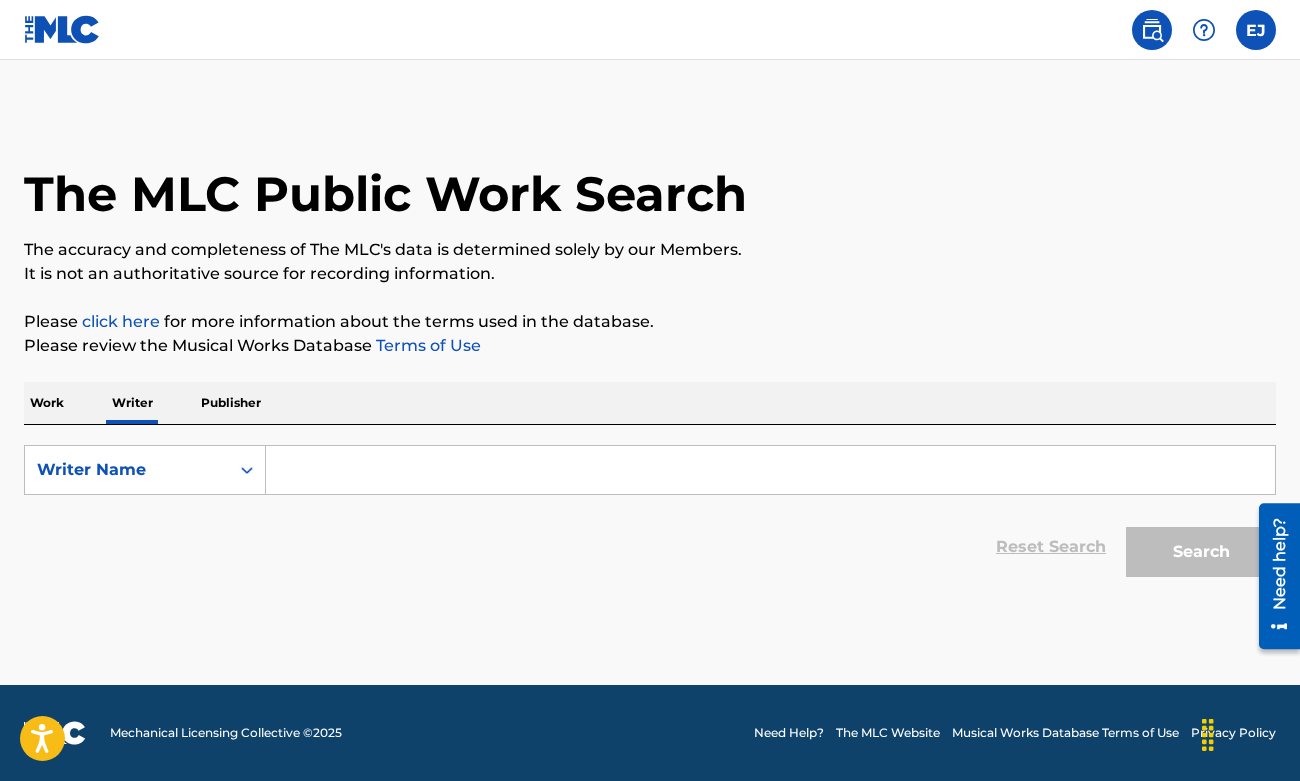 scroll, scrollTop: 0, scrollLeft: 0, axis: both 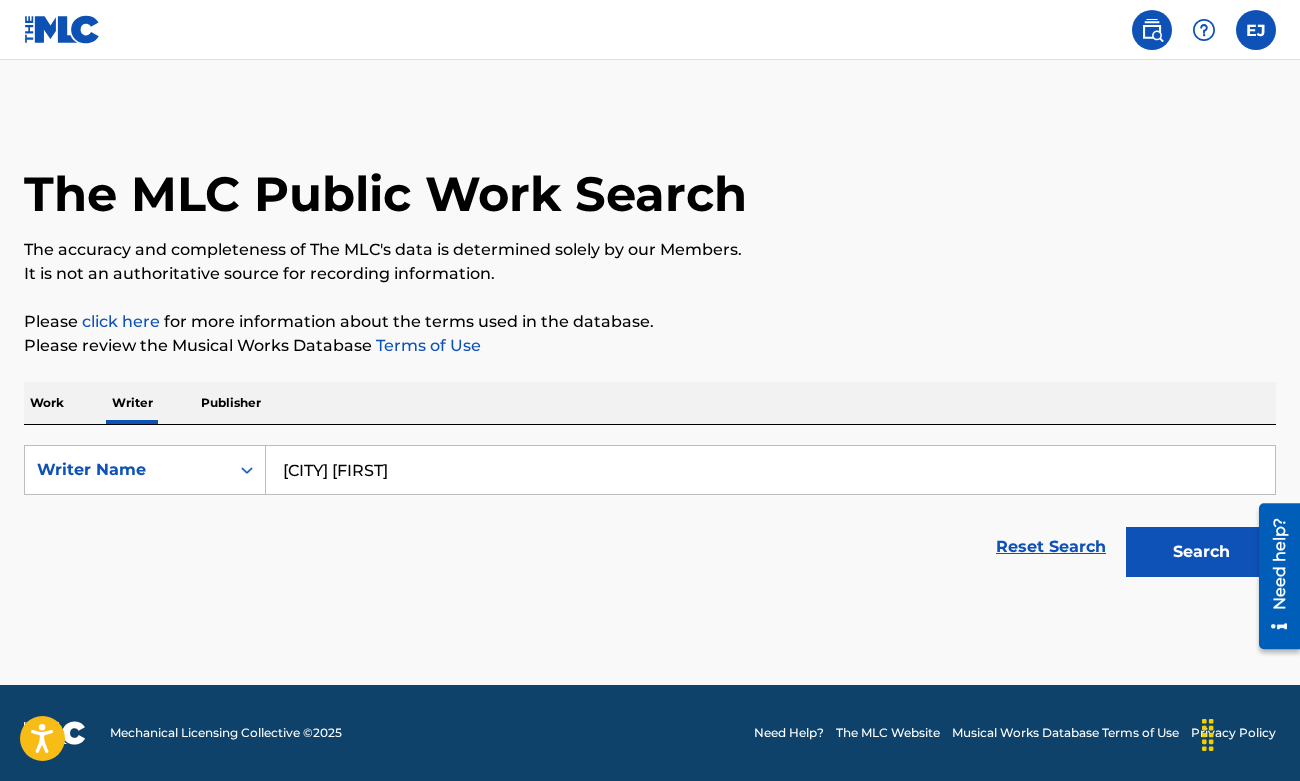 type on "[CITY] [FIRST]" 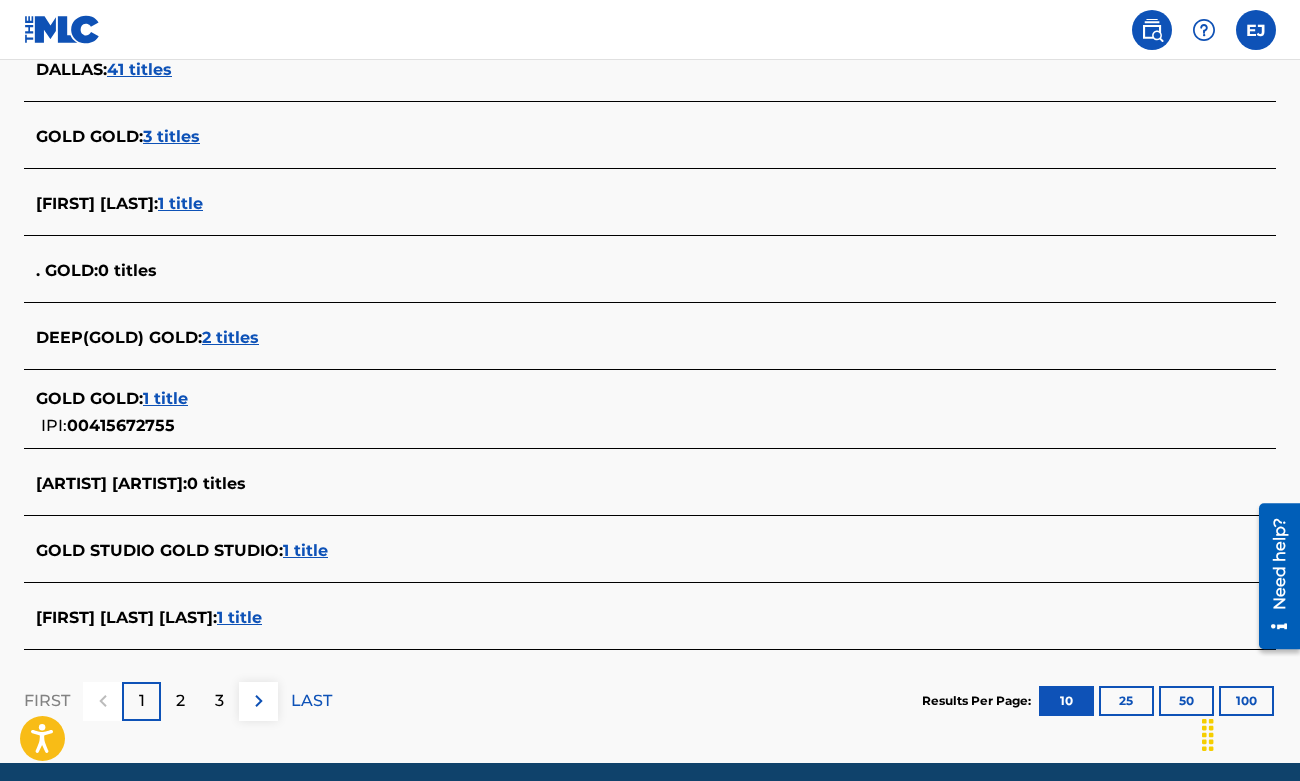 scroll, scrollTop: 729, scrollLeft: 0, axis: vertical 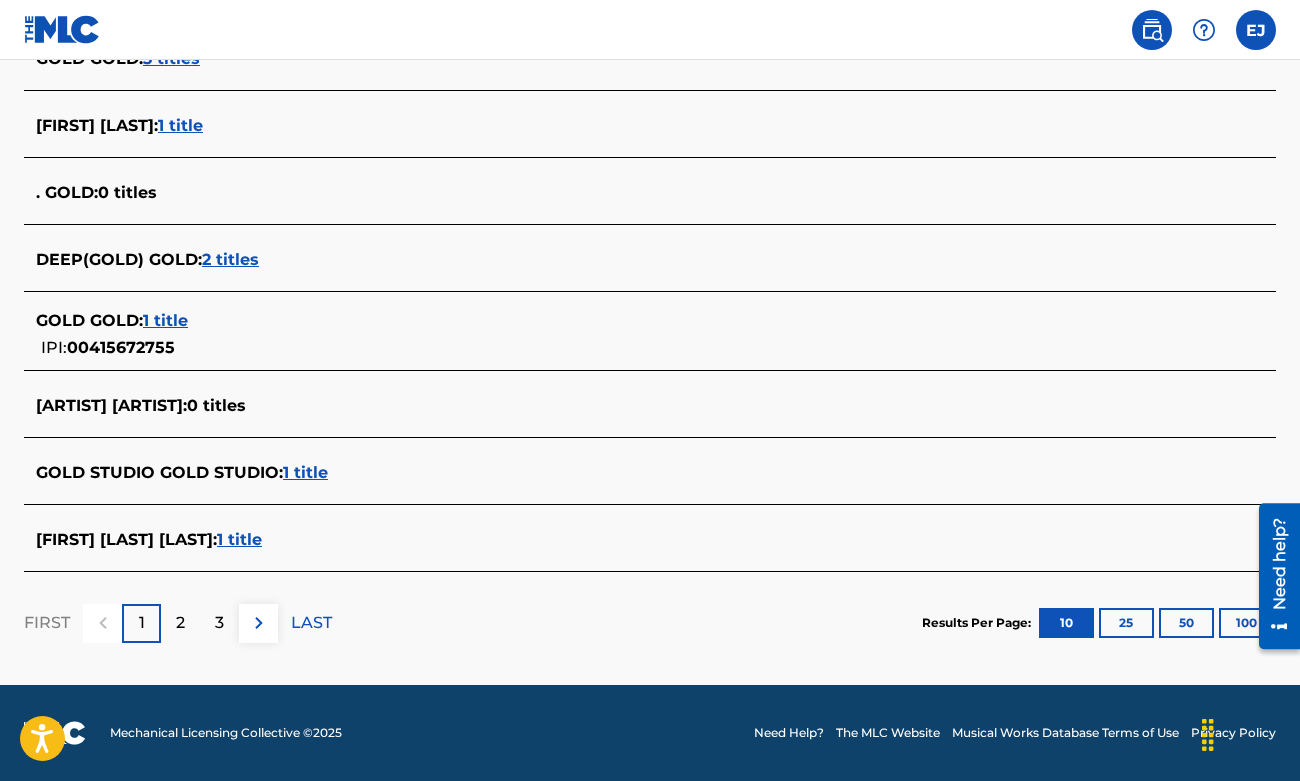 click on "100" at bounding box center [1246, 623] 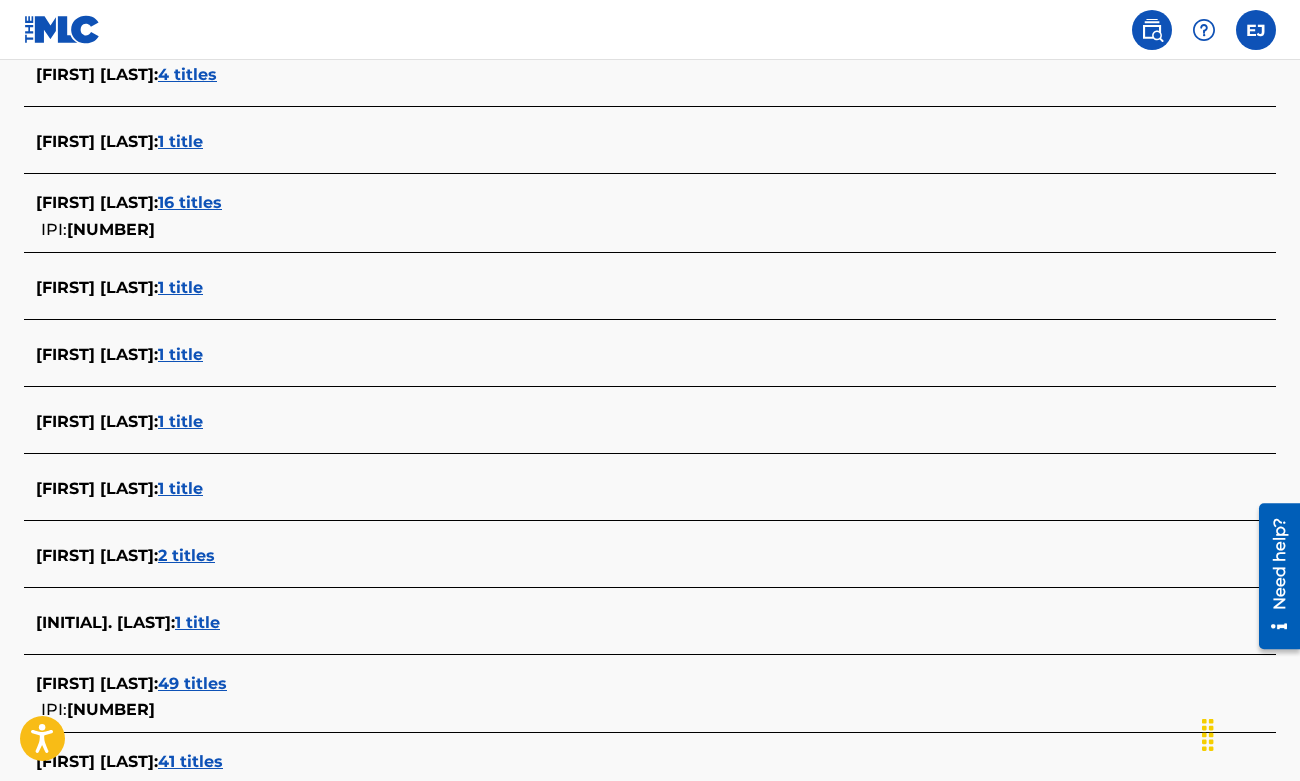 scroll, scrollTop: 0, scrollLeft: 0, axis: both 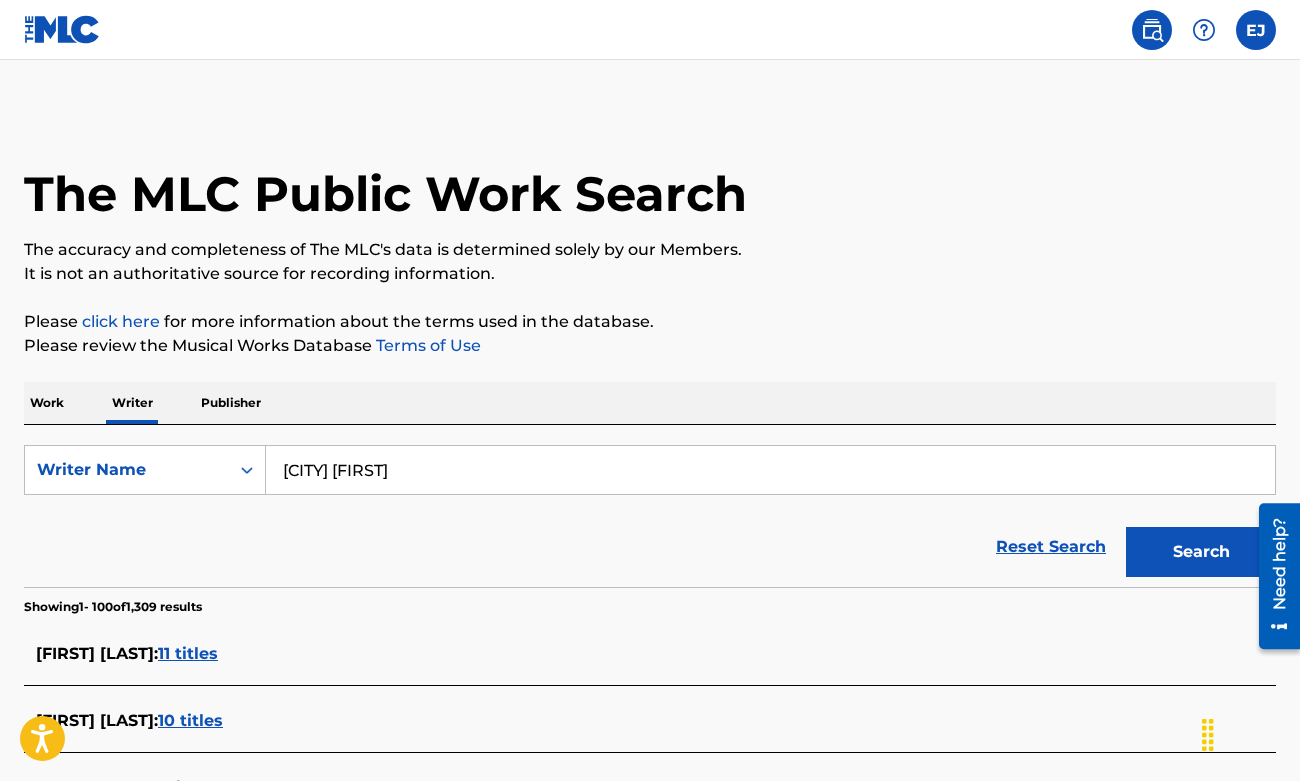 click on "Publisher" at bounding box center (231, 403) 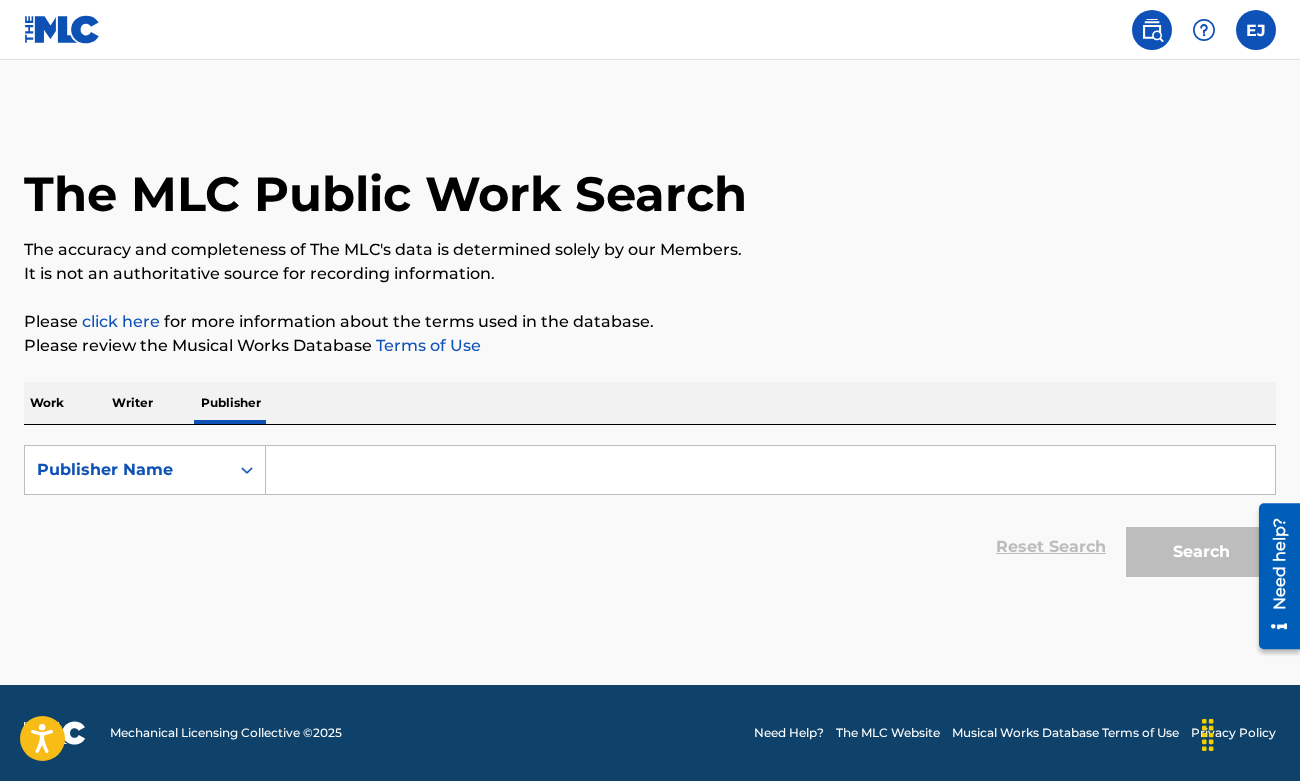 click at bounding box center [770, 470] 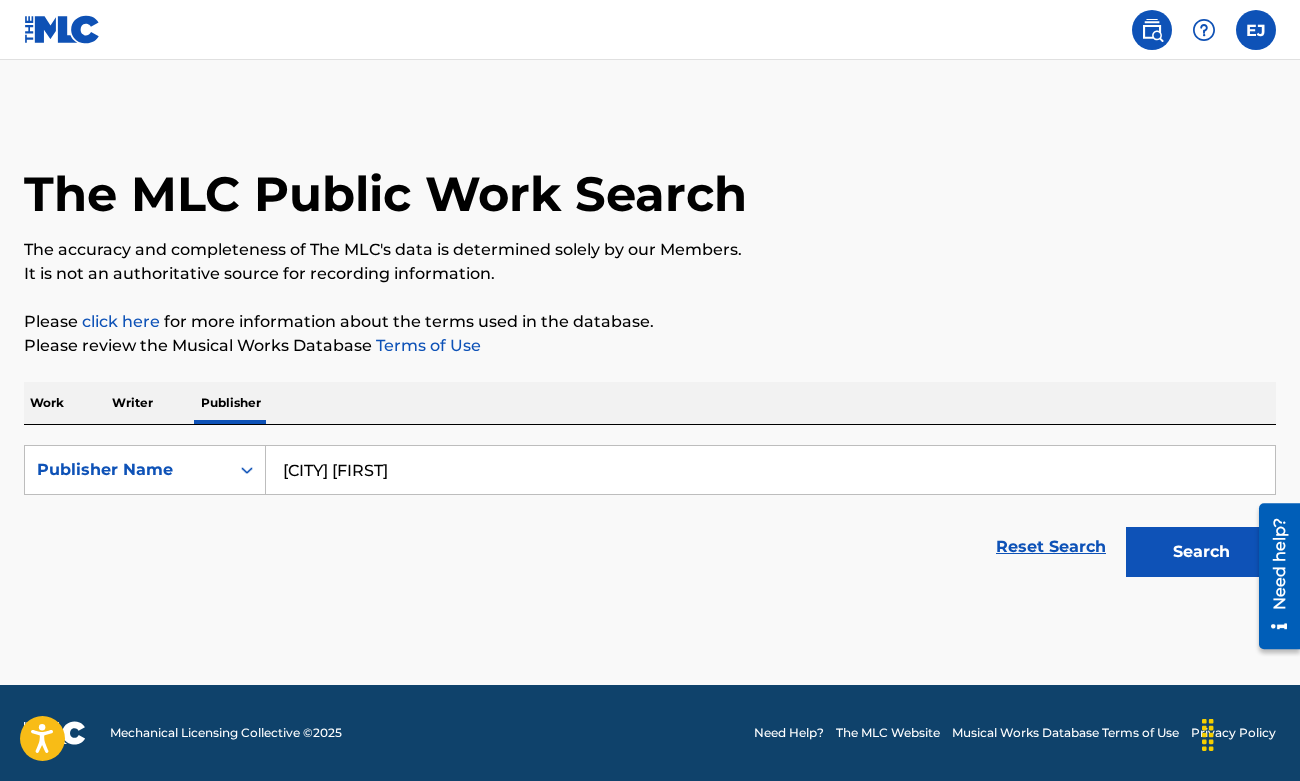 click on "Search" at bounding box center [1201, 552] 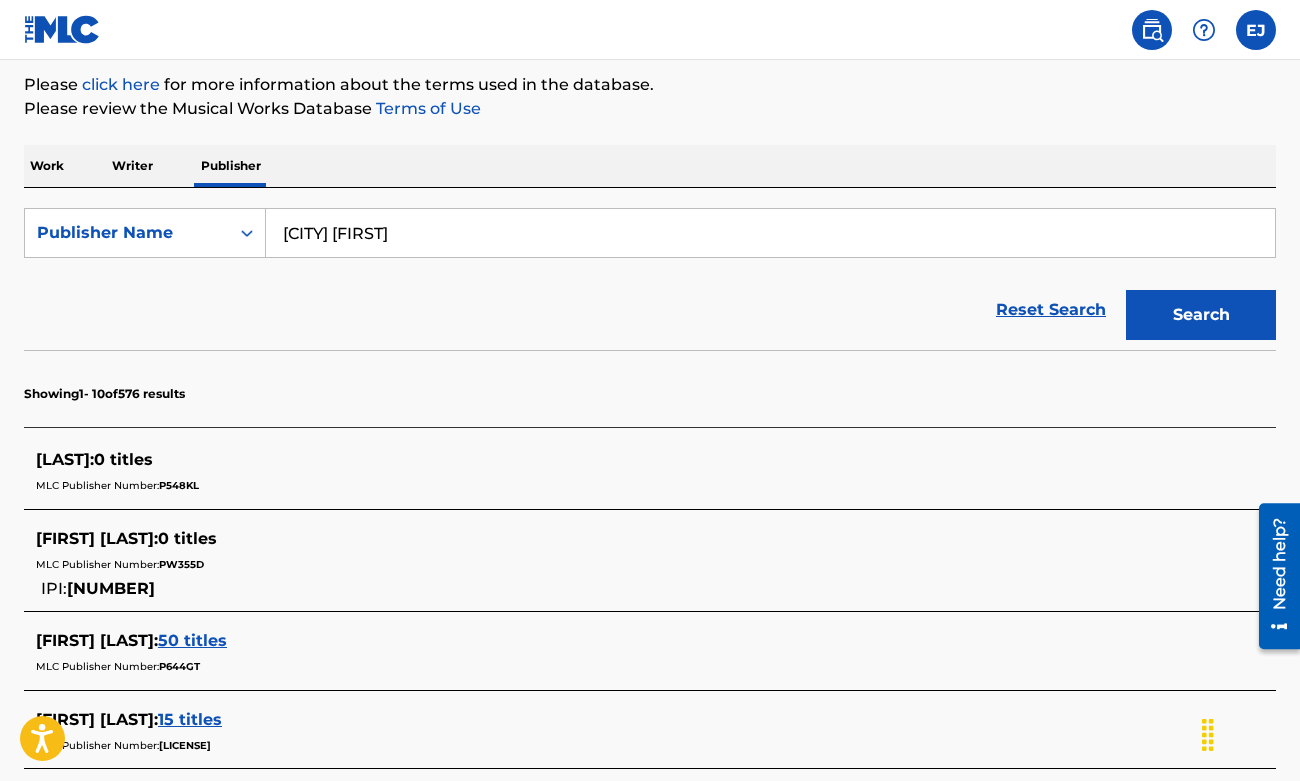 scroll, scrollTop: 0, scrollLeft: 0, axis: both 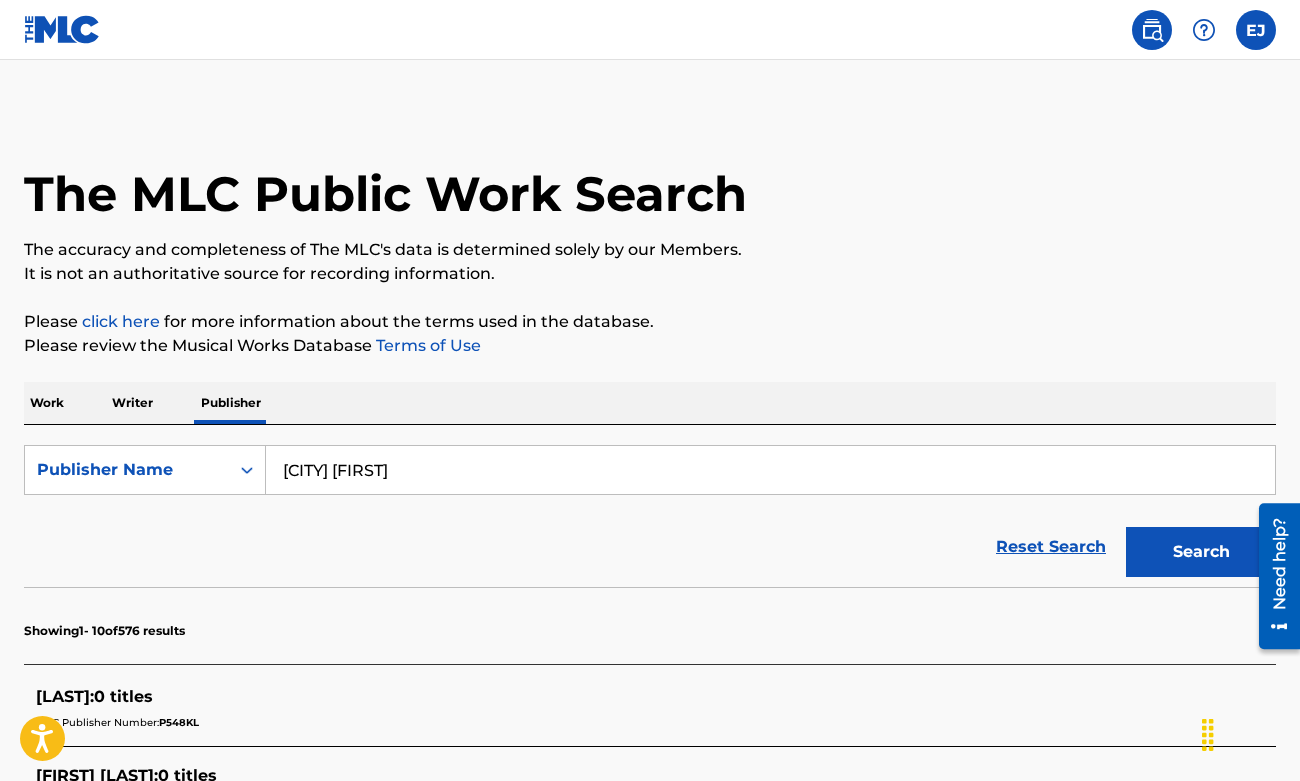 click on "Work" at bounding box center [47, 403] 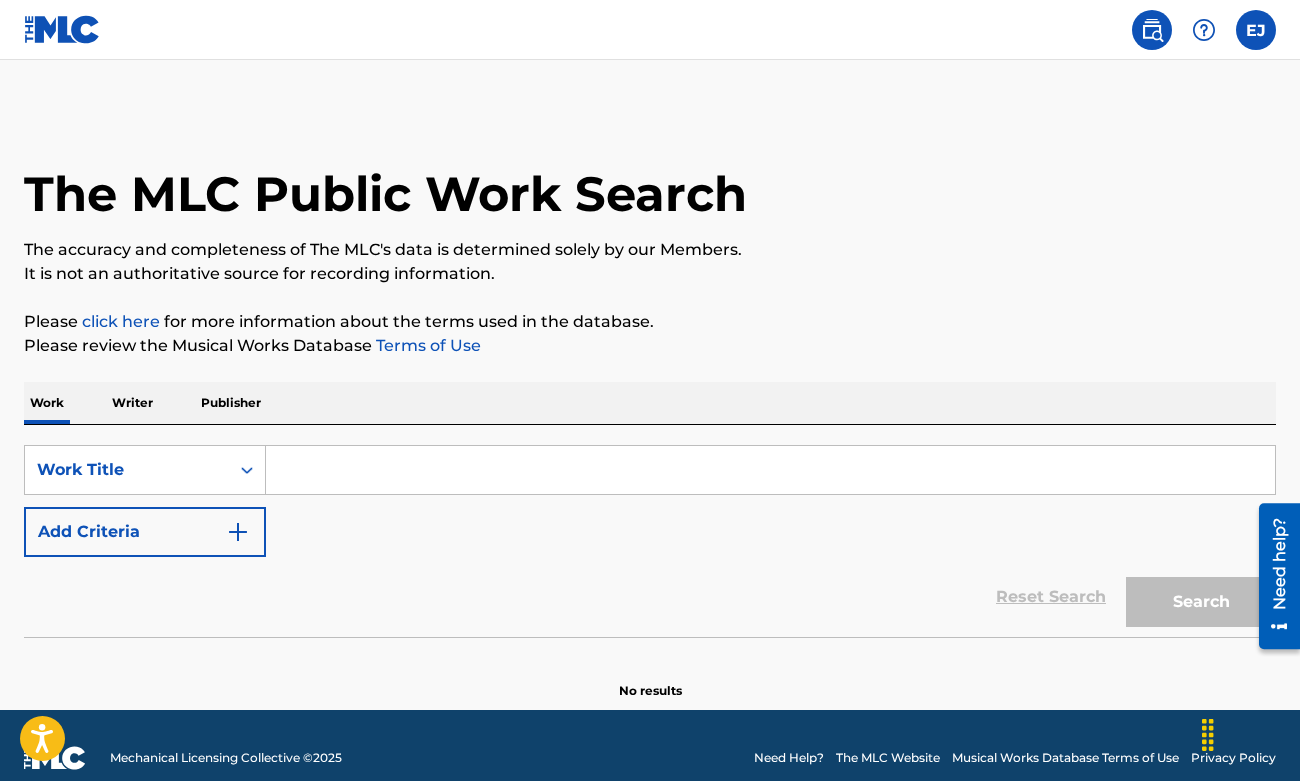click at bounding box center (1256, 30) 